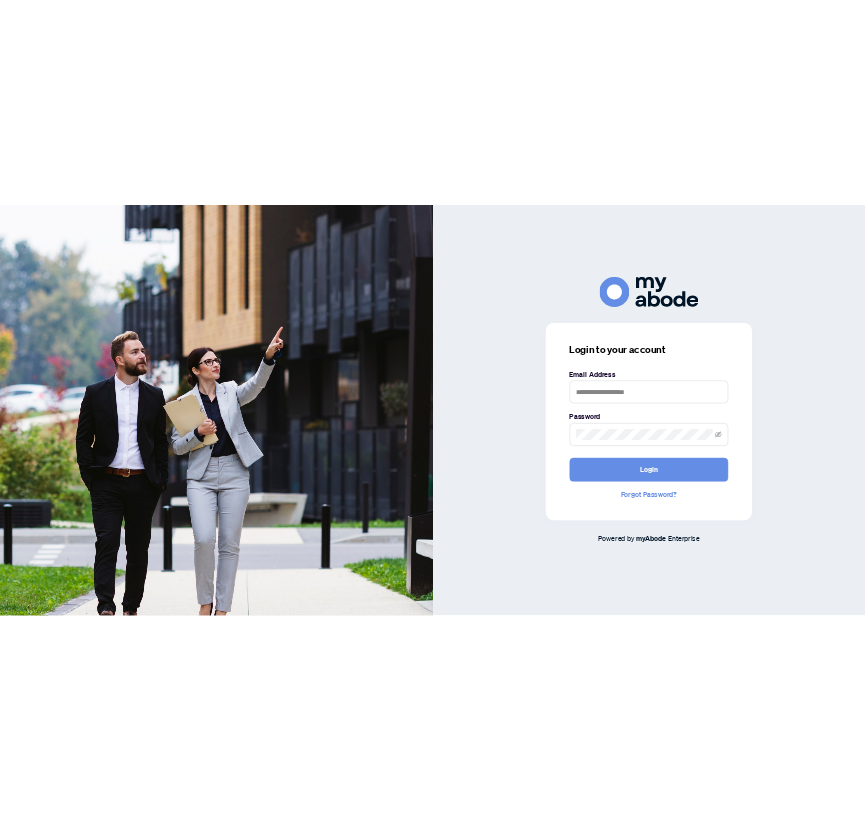 scroll, scrollTop: 0, scrollLeft: 0, axis: both 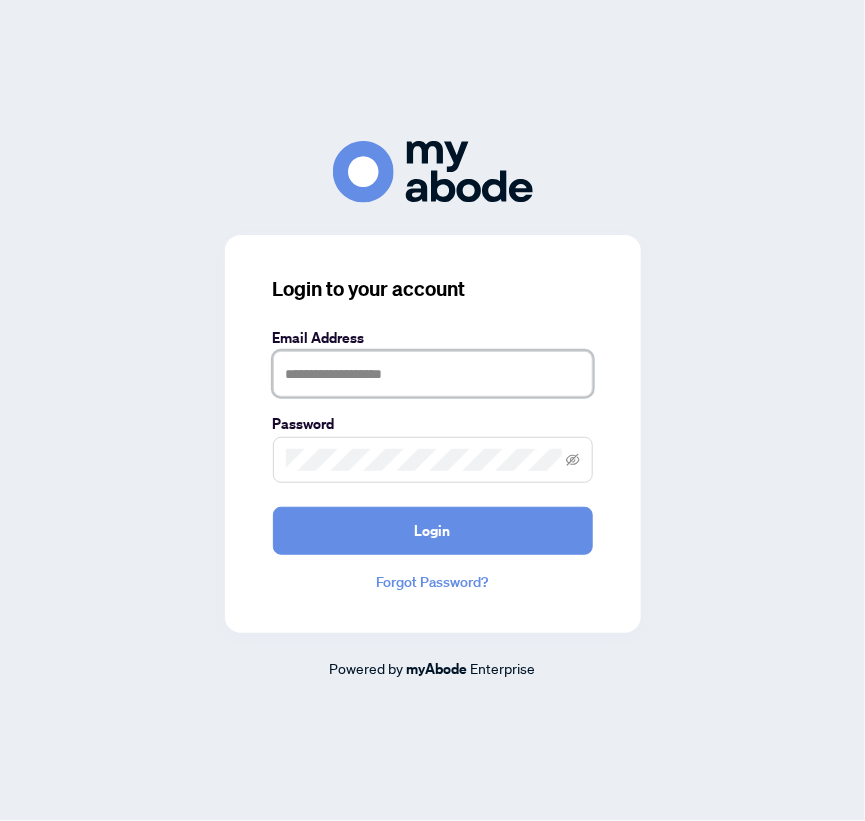 type on "**********" 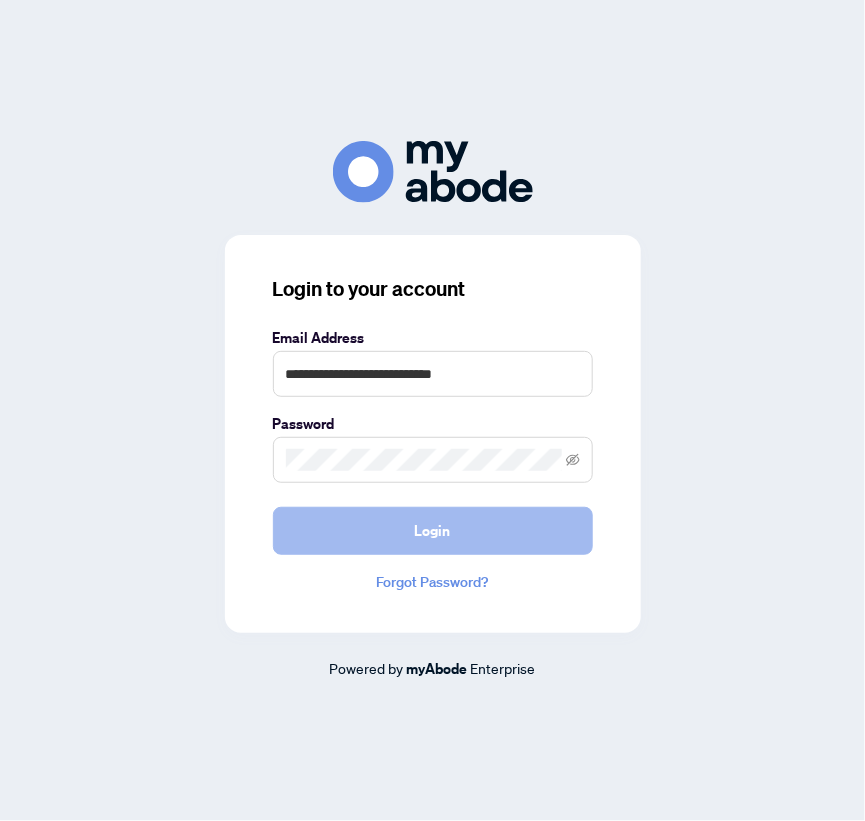 click on "Login" at bounding box center (433, 531) 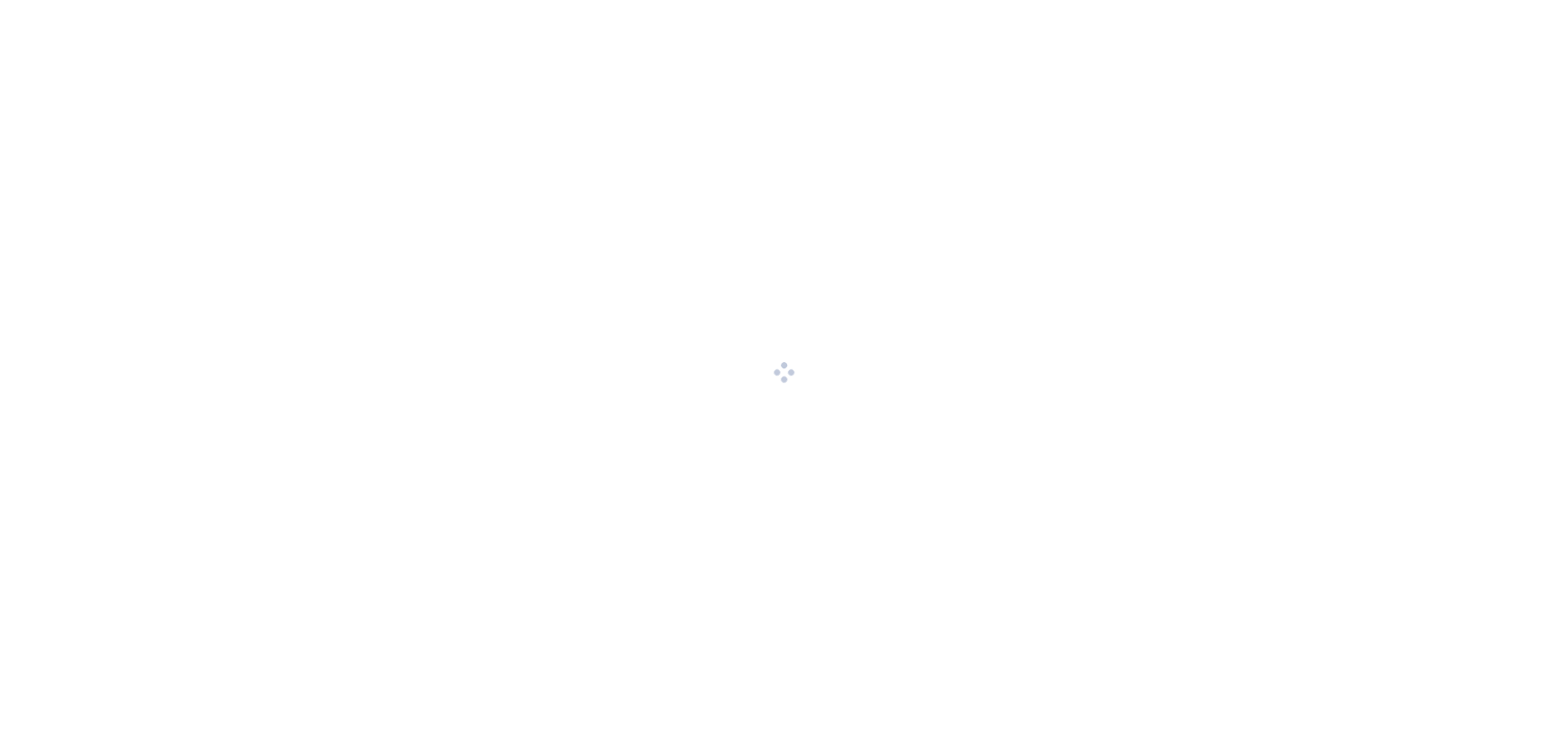 scroll, scrollTop: 0, scrollLeft: 0, axis: both 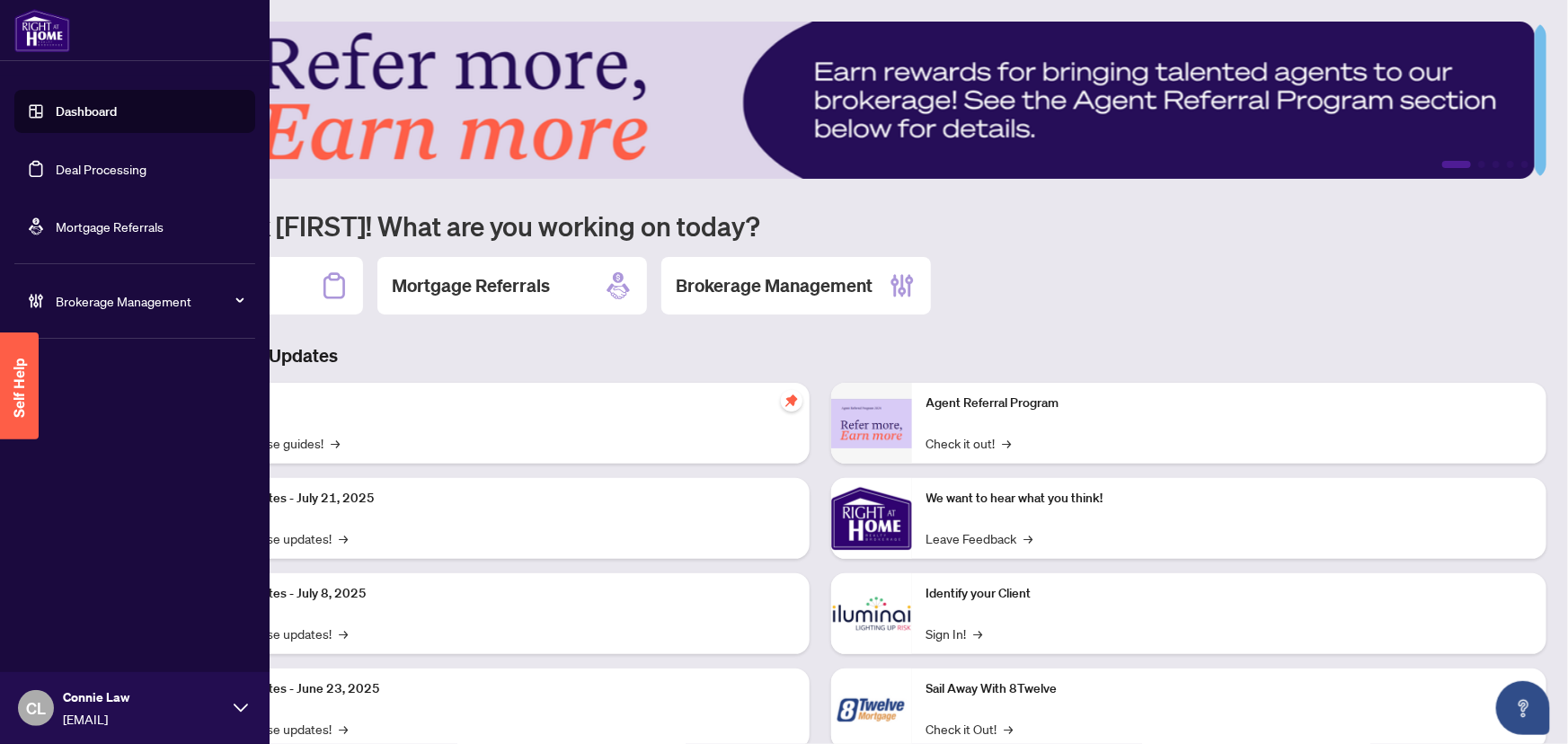 click on "Deal Processing" at bounding box center (101, 169) 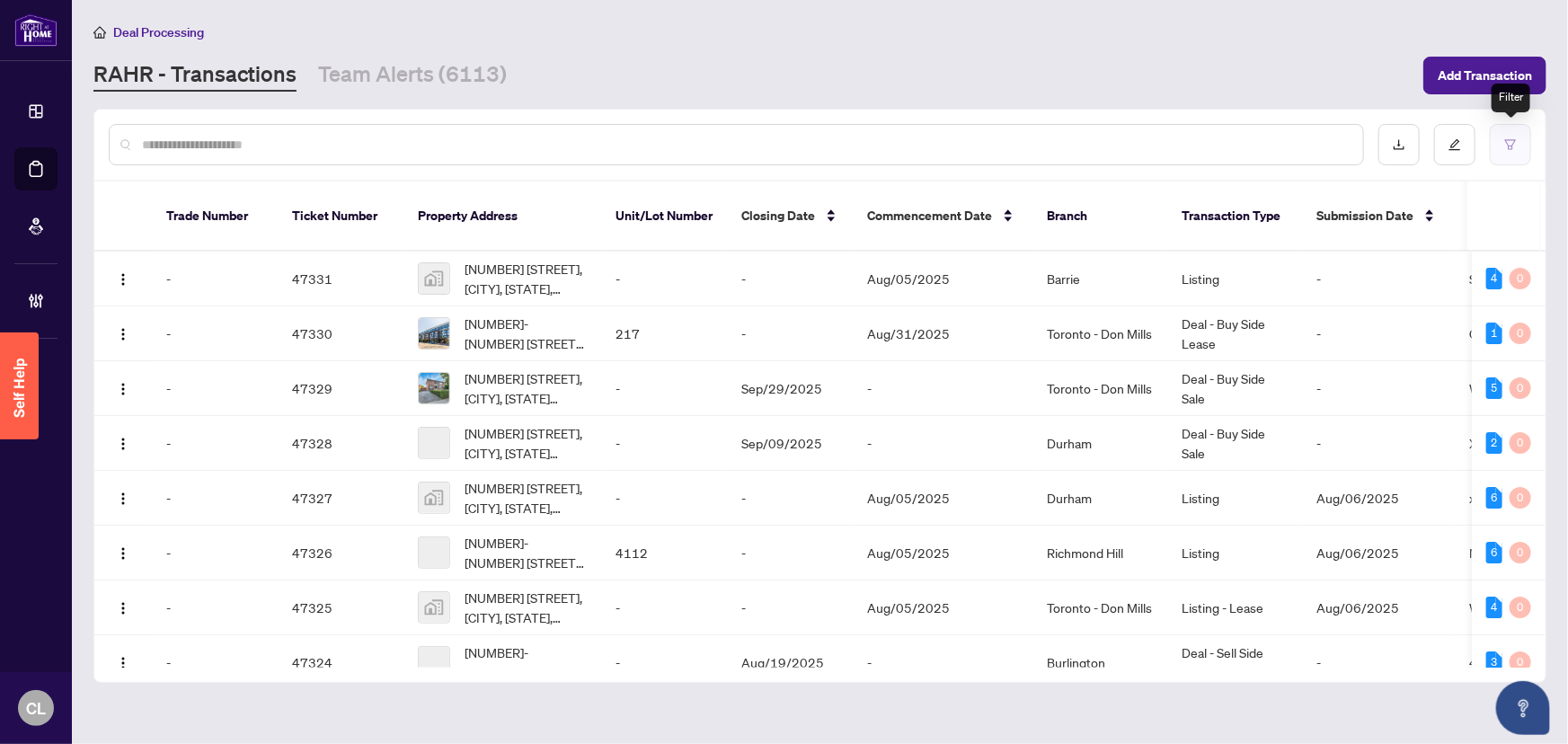 click at bounding box center [1510, 145] 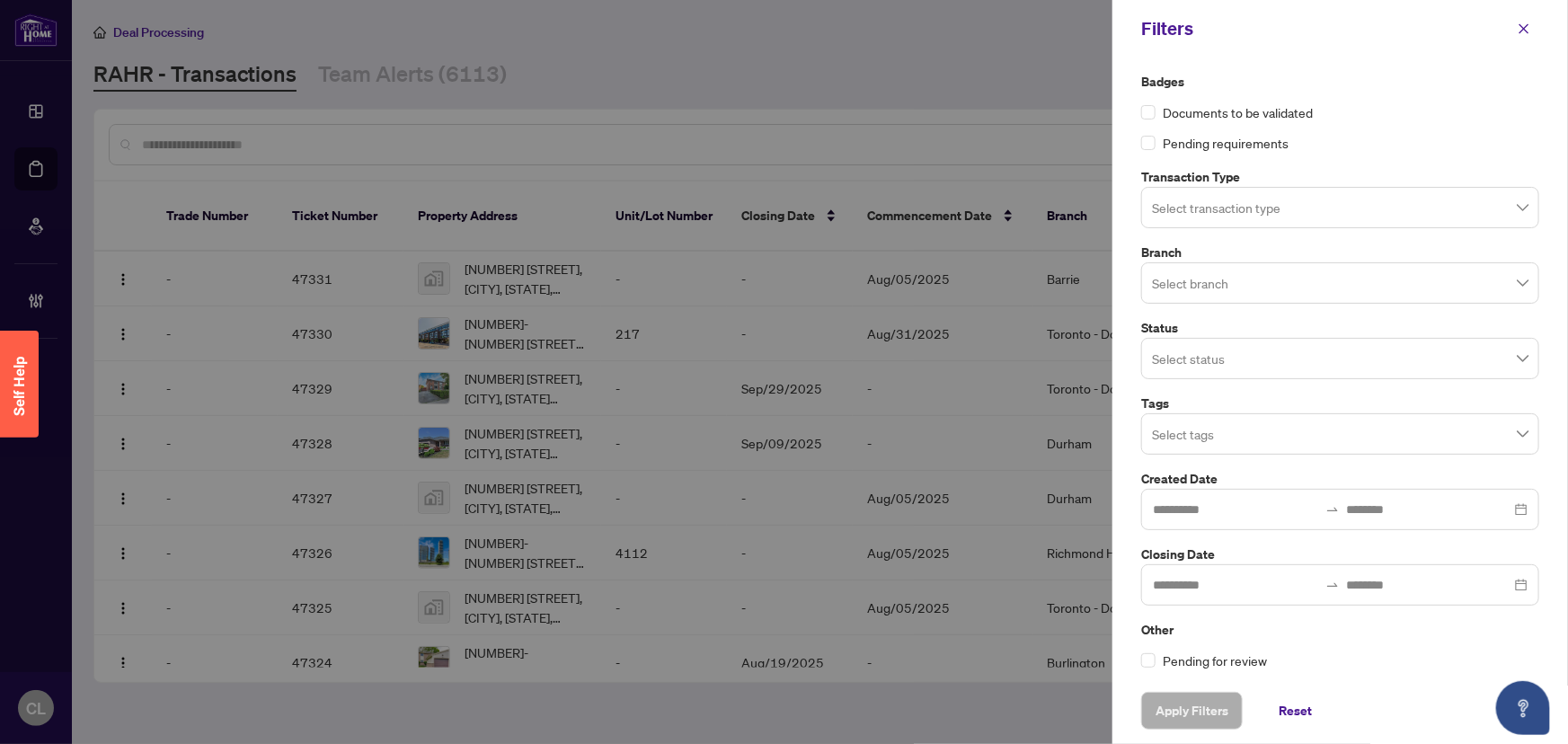 click at bounding box center [1340, 207] 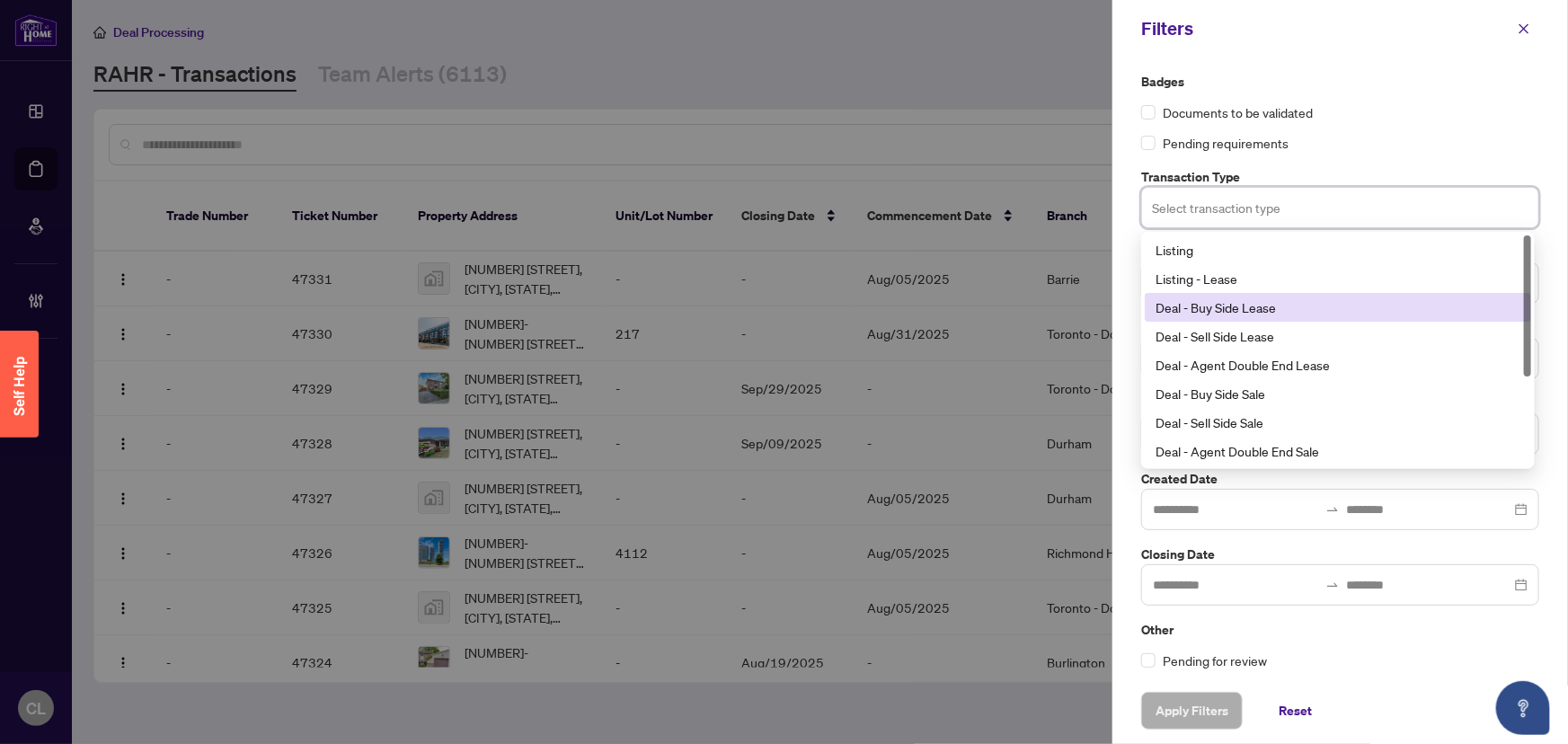 drag, startPoint x: 1232, startPoint y: 301, endPoint x: 1235, endPoint y: 314, distance: 13.3416641 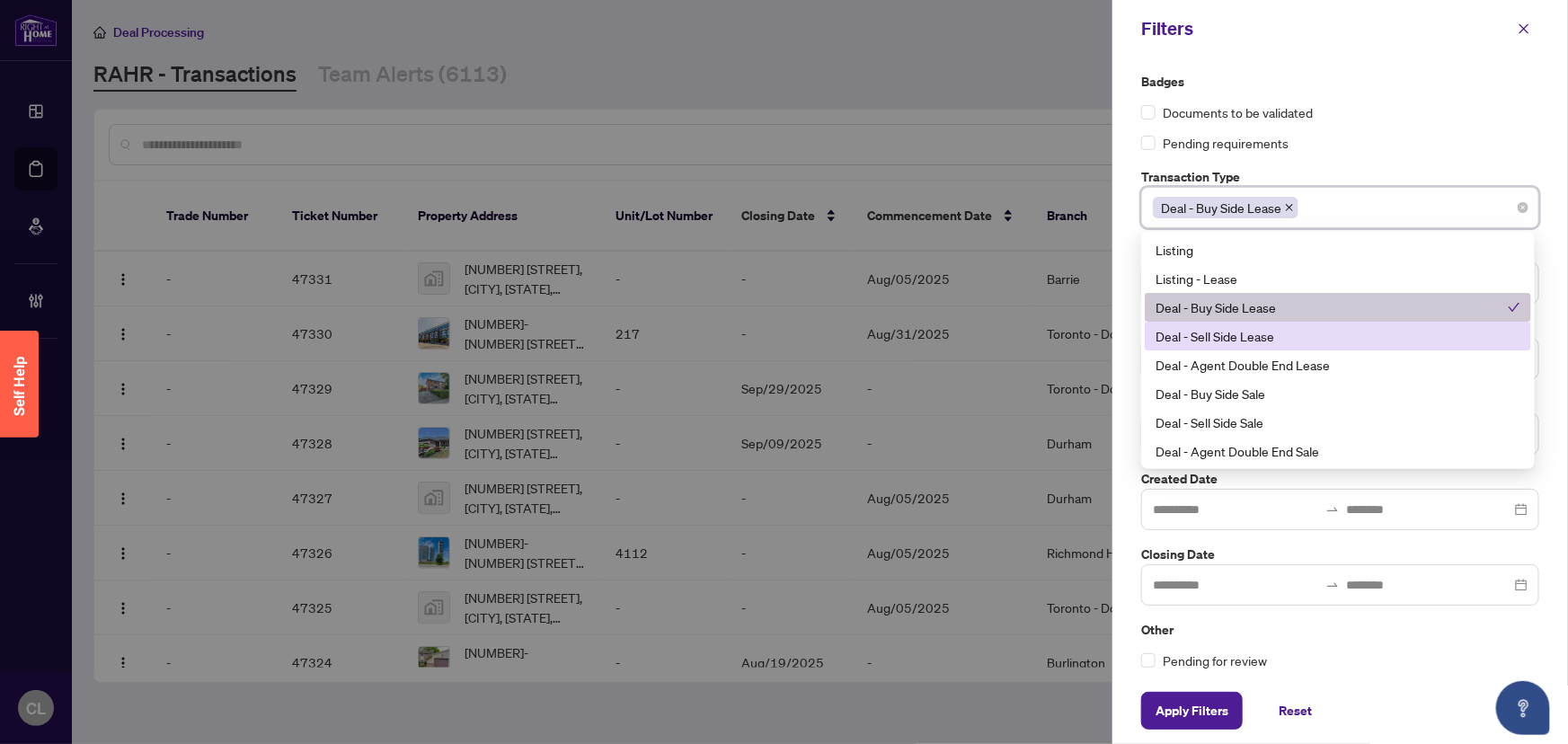 drag, startPoint x: 1241, startPoint y: 341, endPoint x: 1251, endPoint y: 358, distance: 19.723083 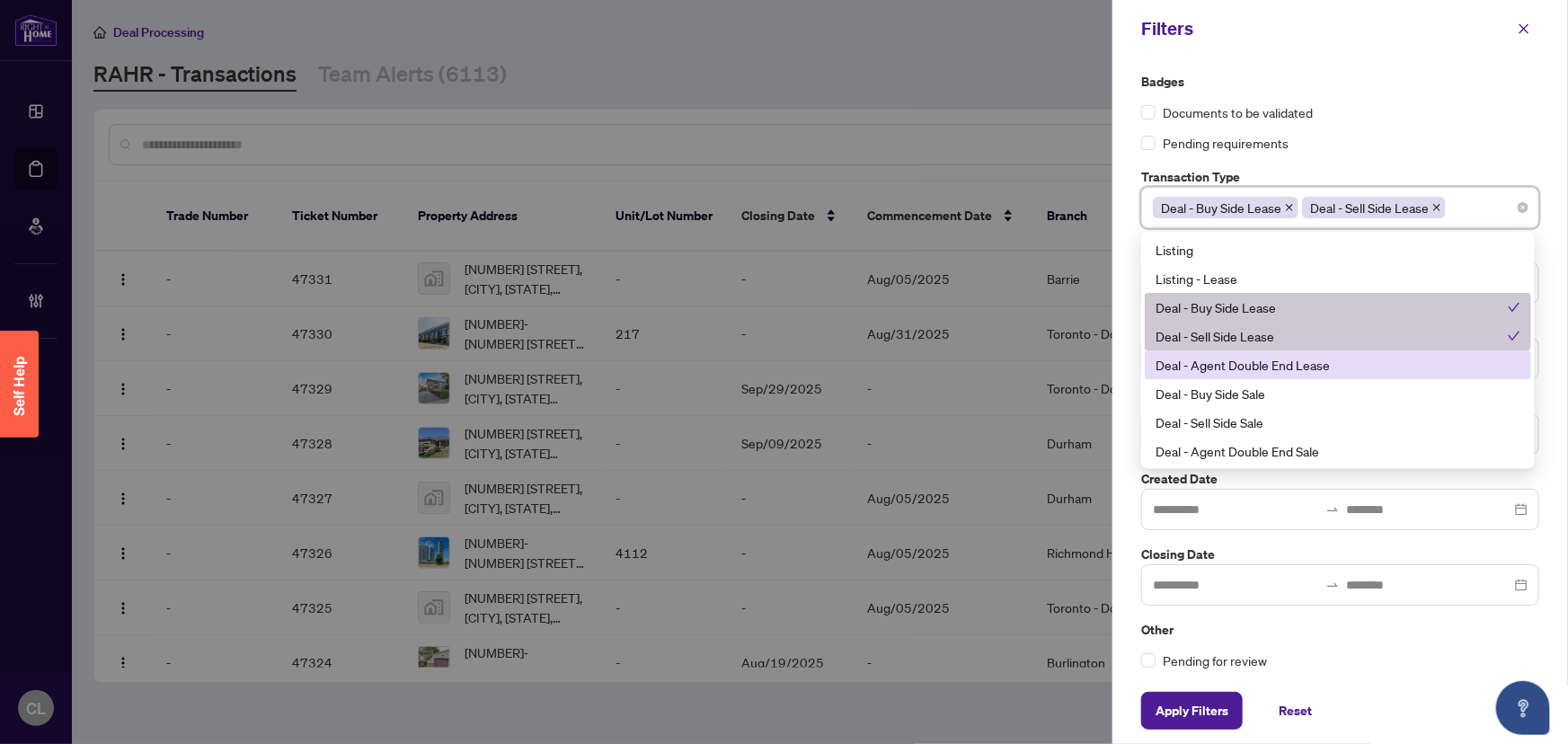 drag, startPoint x: 1251, startPoint y: 359, endPoint x: 1254, endPoint y: 377, distance: 18.24829 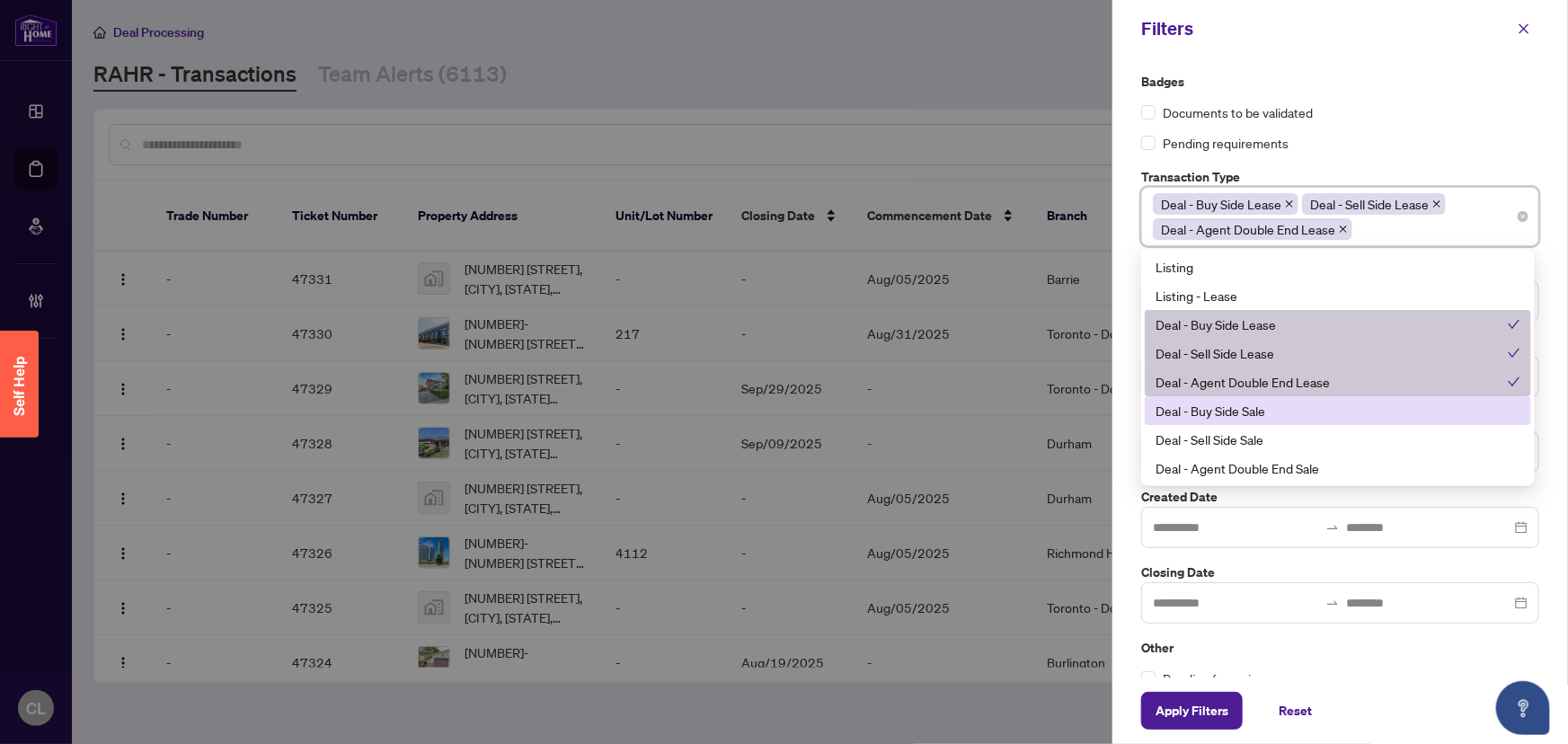 click on "Deal - Buy Side Sale" at bounding box center [1338, 411] 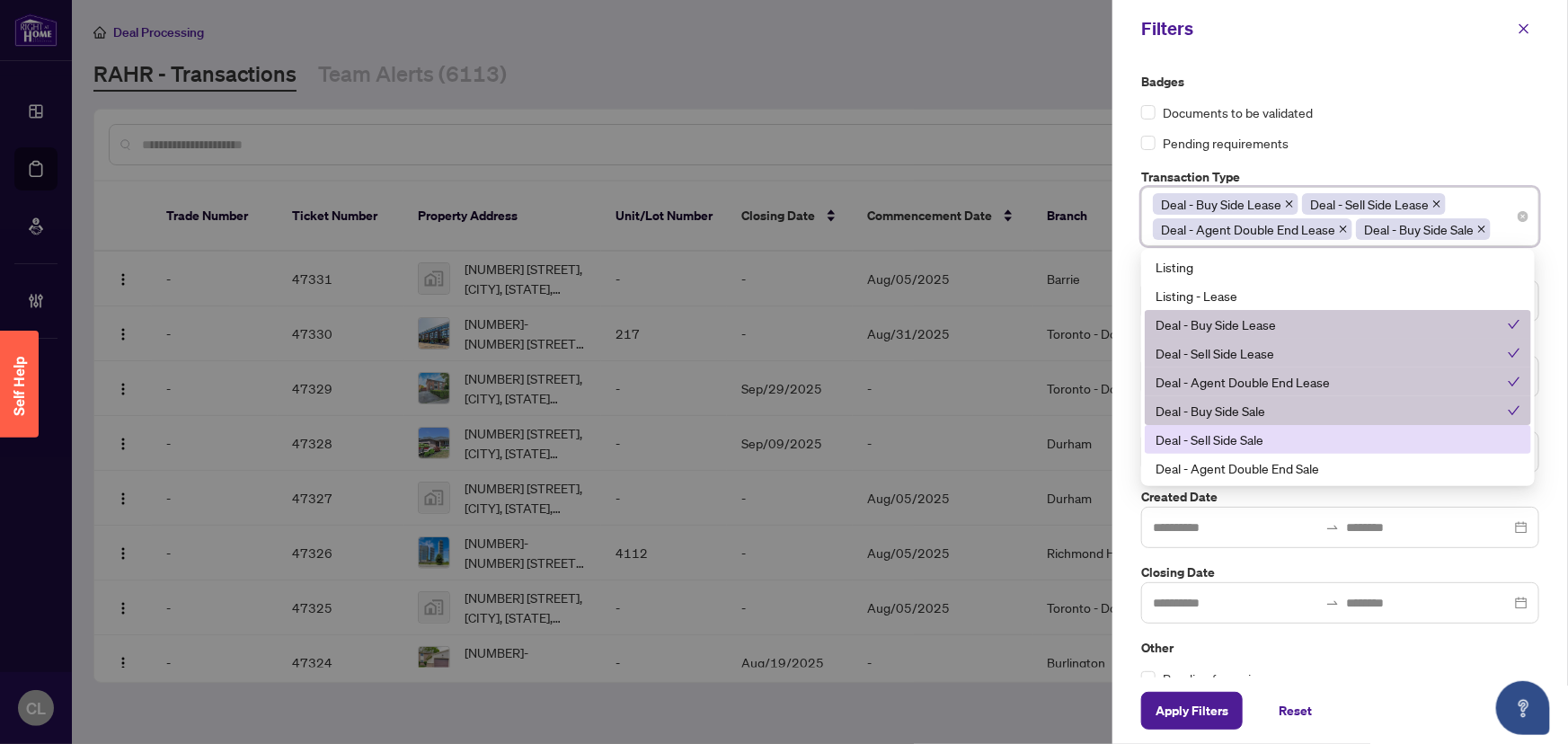 drag, startPoint x: 1258, startPoint y: 437, endPoint x: 1267, endPoint y: 459, distance: 23.769729 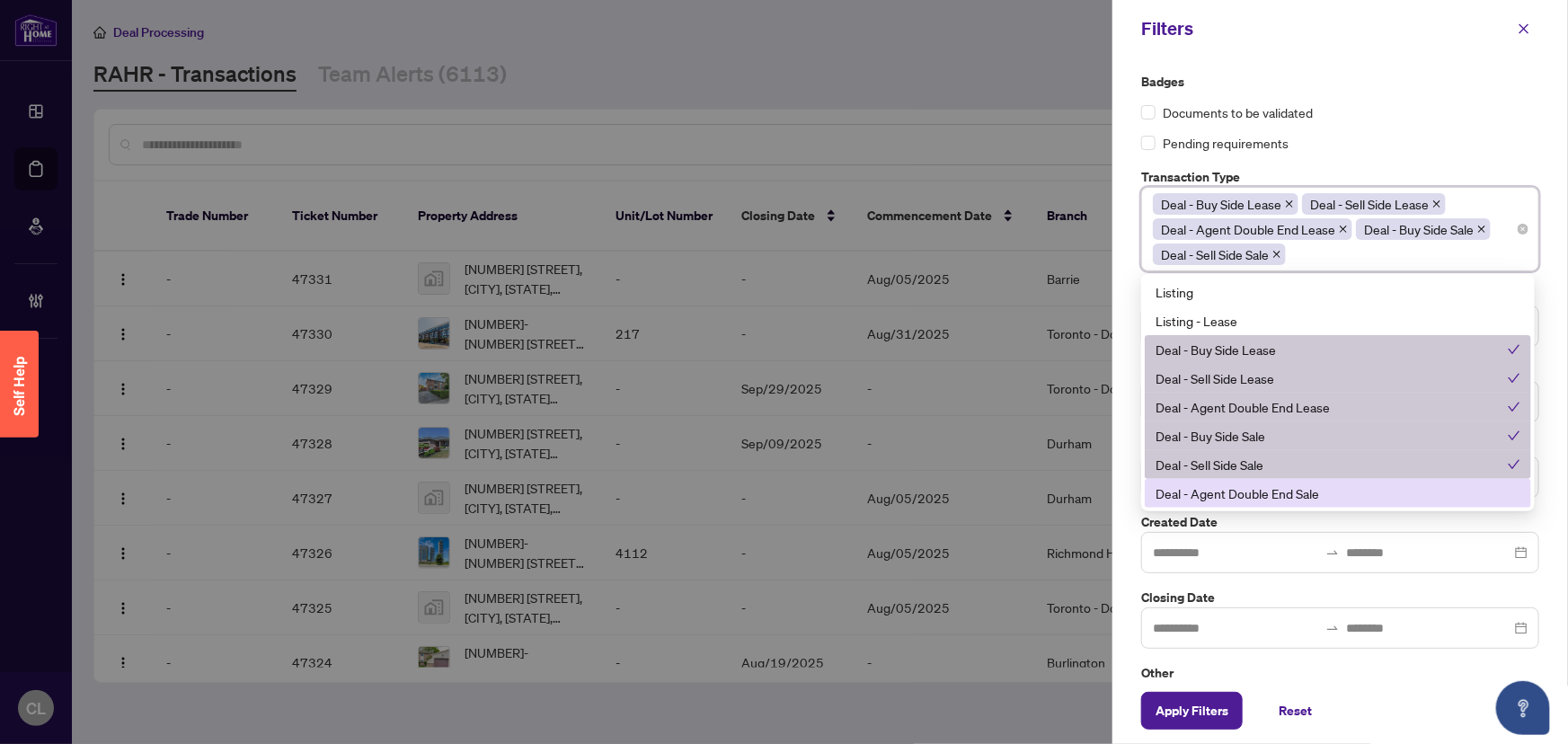 click on "Deal - Agent Double End Sale" at bounding box center (1338, 493) 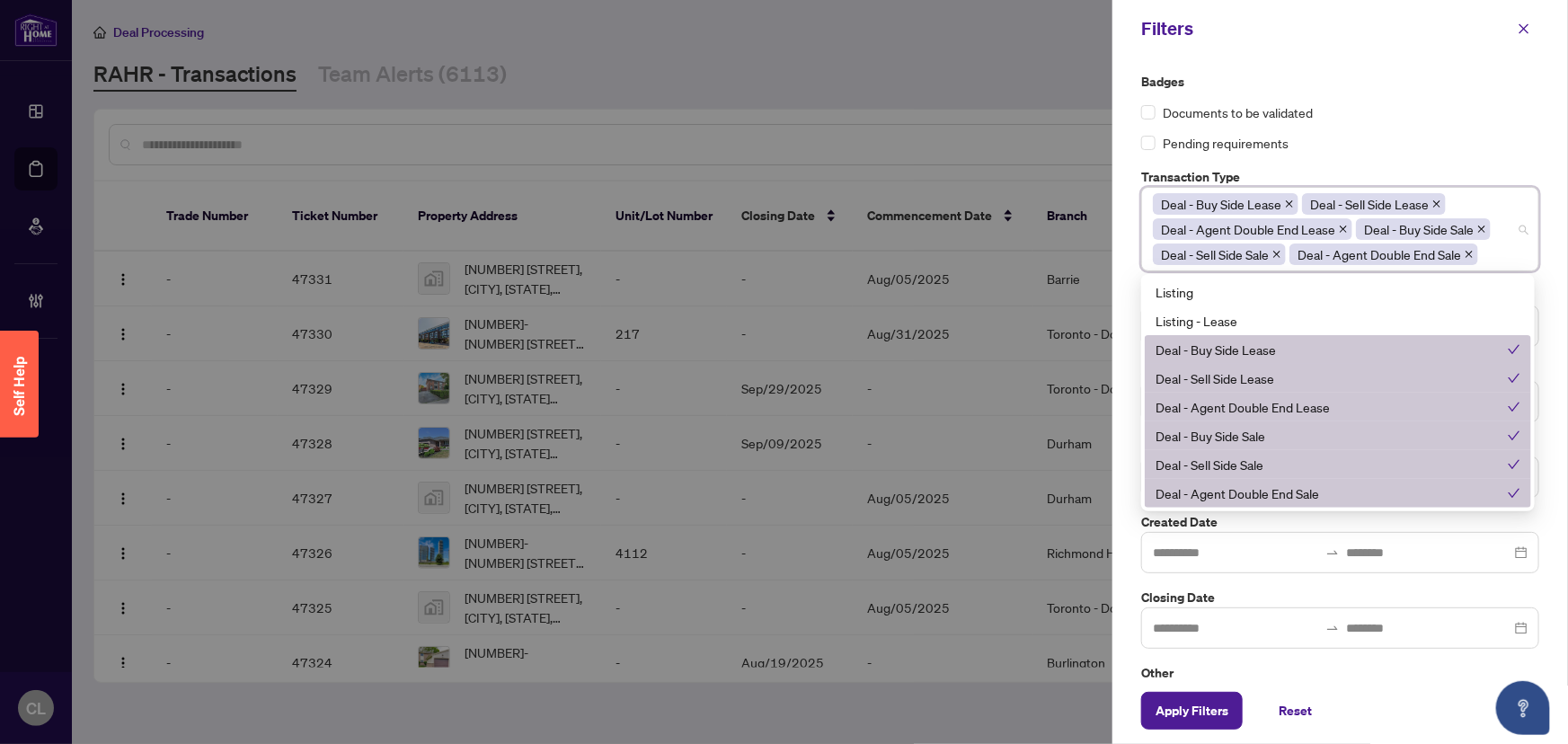 scroll, scrollTop: 48, scrollLeft: 0, axis: vertical 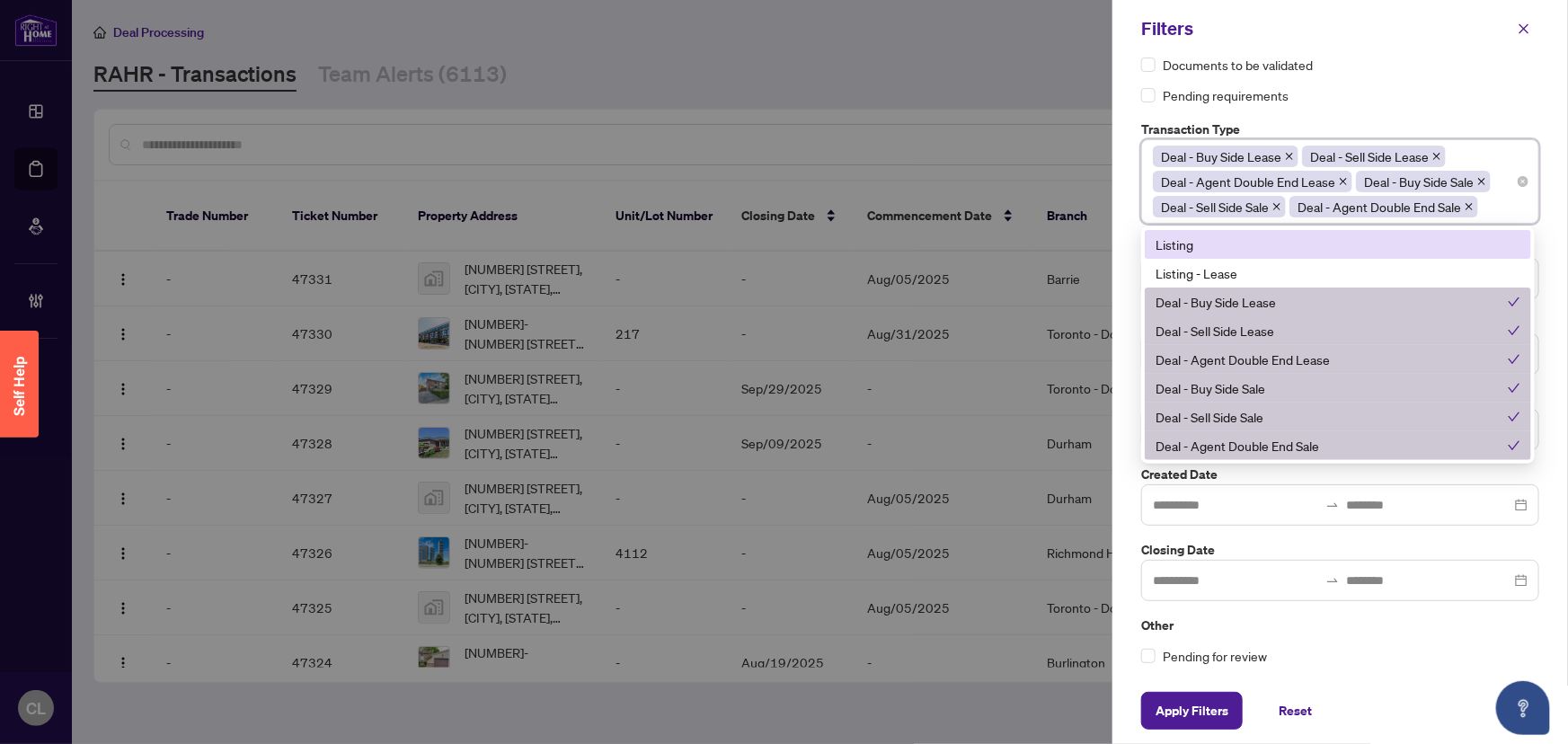 click on "Deal - Buy Side Lease Deal - Sell Side Lease Deal - Agent Double End Lease Deal - Buy Side Sale Deal - Sell Side Sale Deal - Agent Double End Sale" at bounding box center (1340, 182) 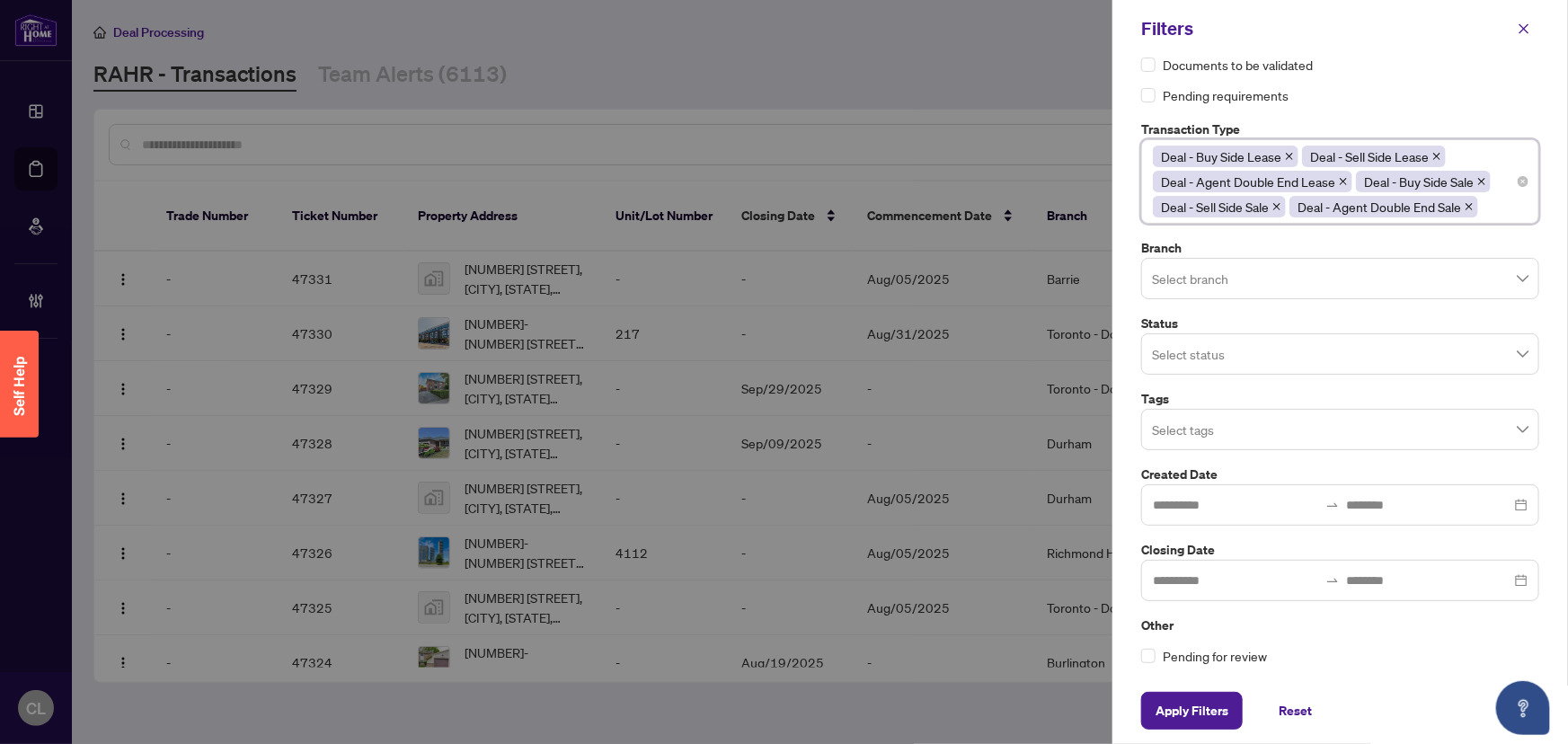 click on "Deal - Buy Side Lease Deal - Sell Side Lease Deal - Agent Double End Lease Deal - Buy Side Sale Deal - Sell Side Sale Deal - Agent Double End Sale" at bounding box center [1340, 182] 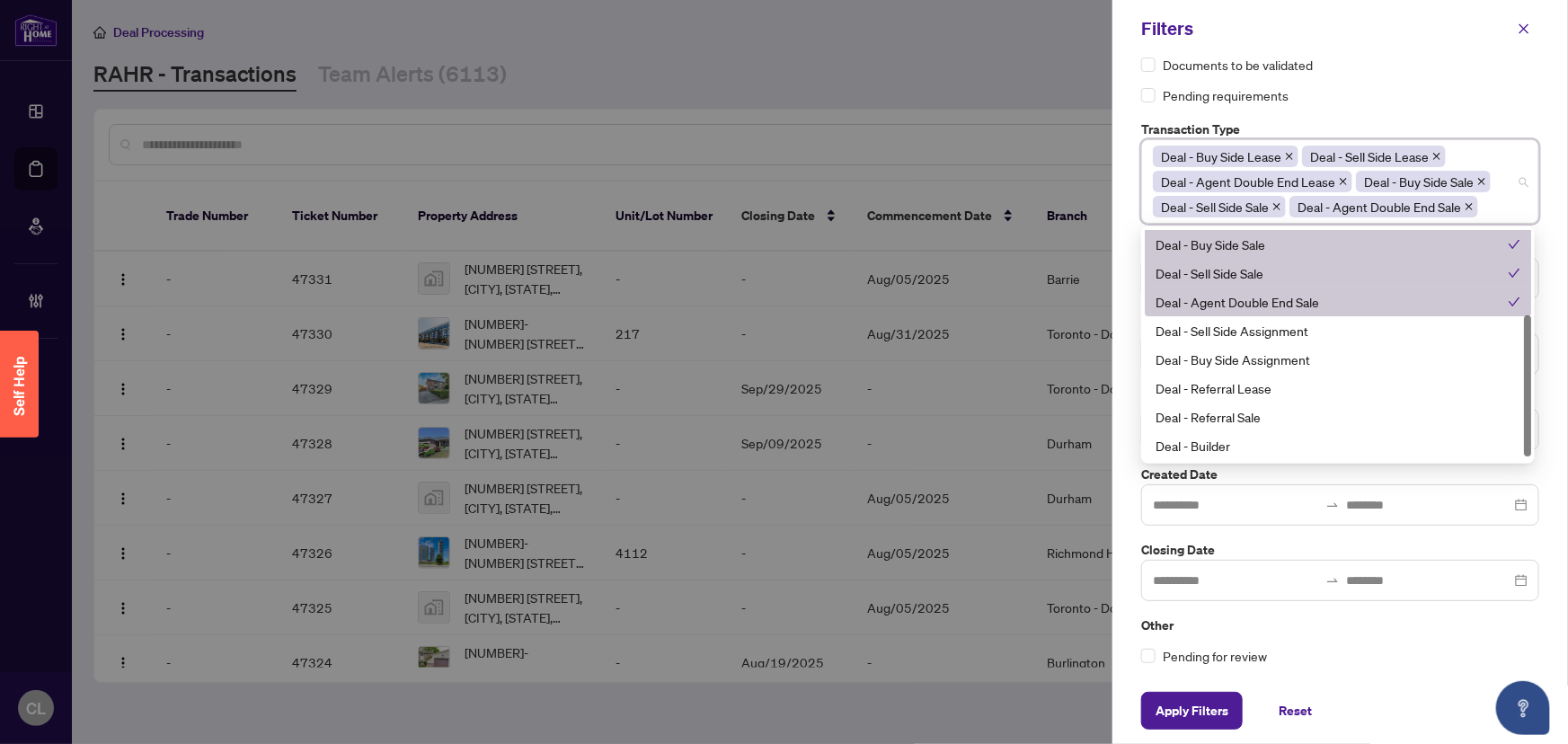 scroll, scrollTop: 144, scrollLeft: 0, axis: vertical 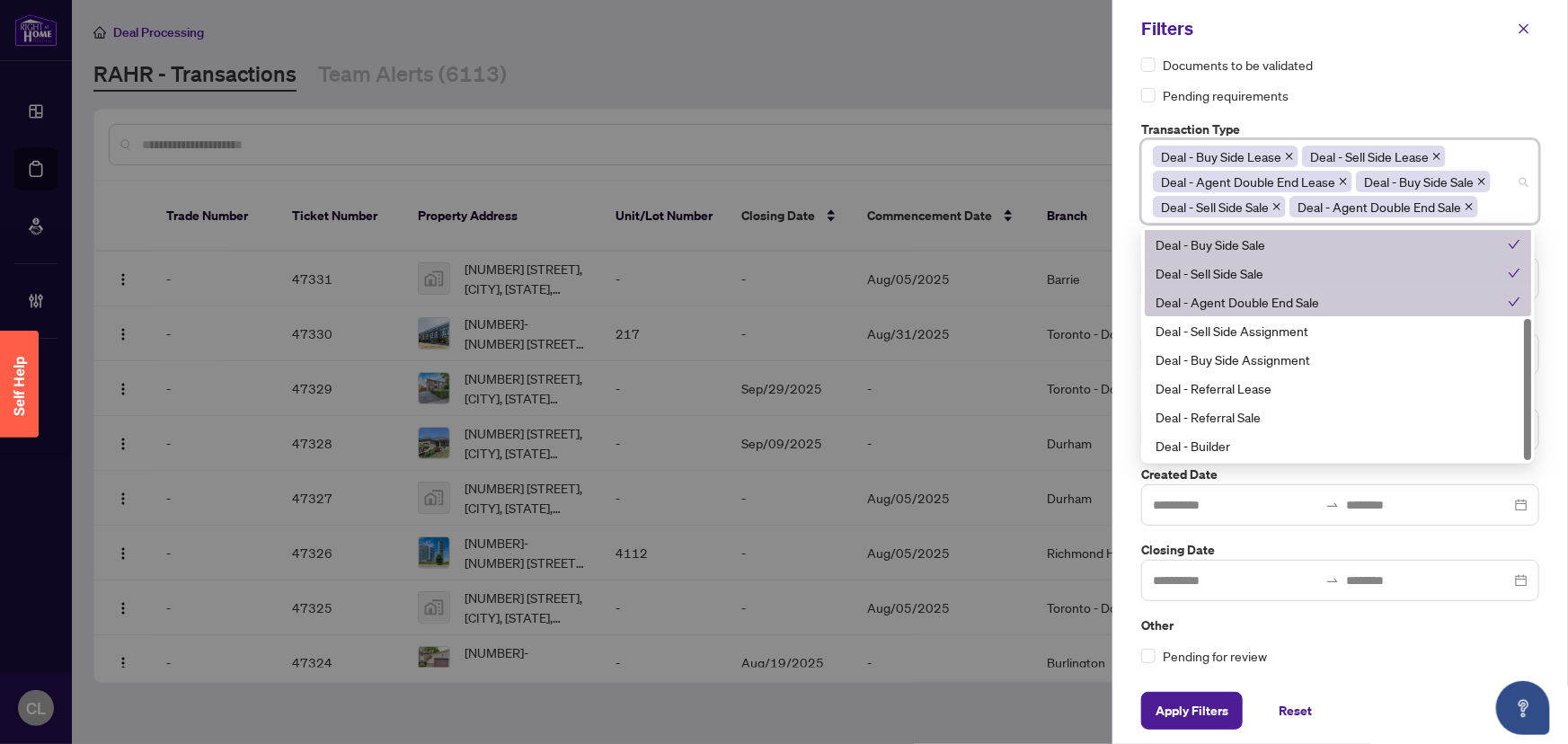 drag, startPoint x: 1528, startPoint y: 286, endPoint x: 1545, endPoint y: 392, distance: 107.354553 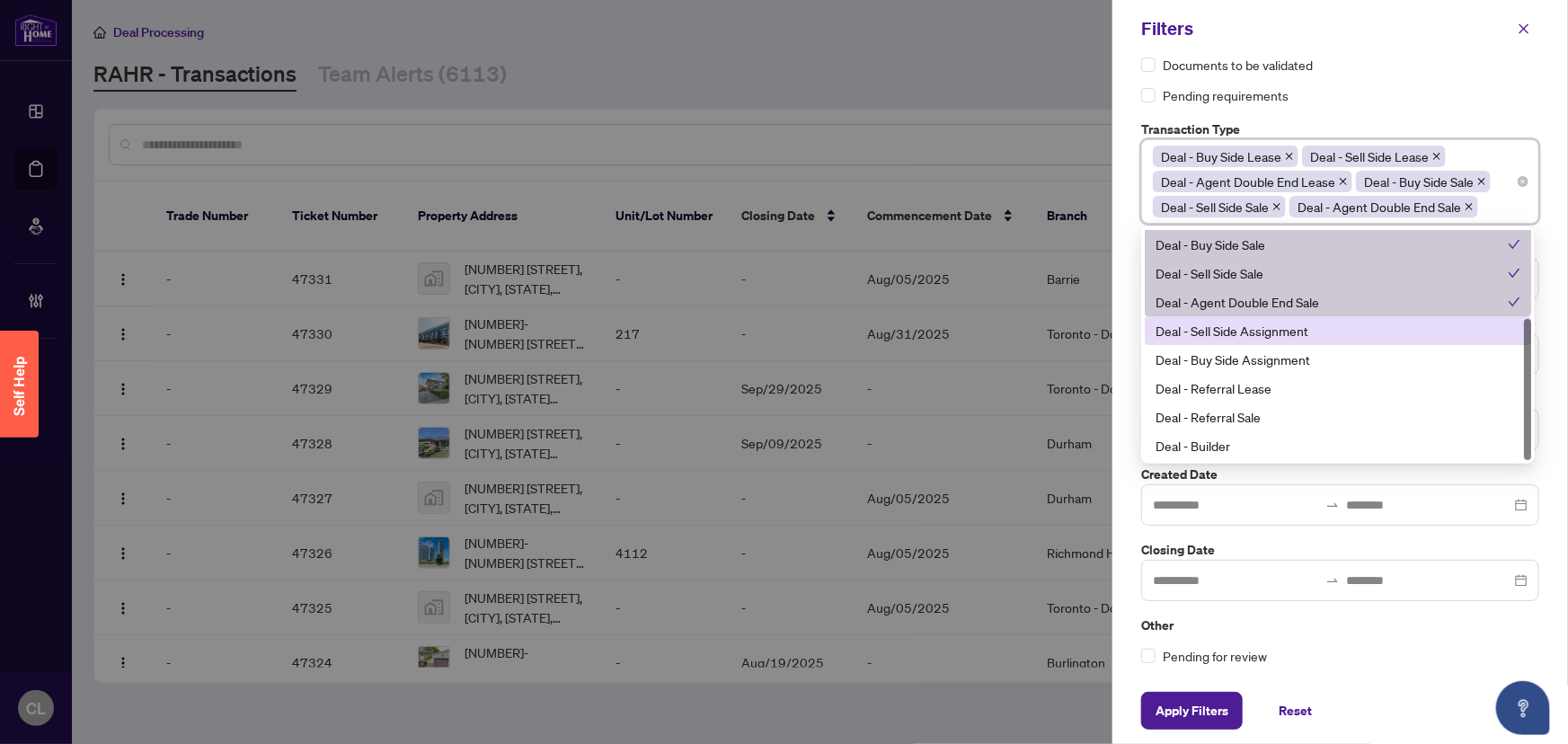 click on "Deal - Sell Side Assignment" at bounding box center [1338, 331] 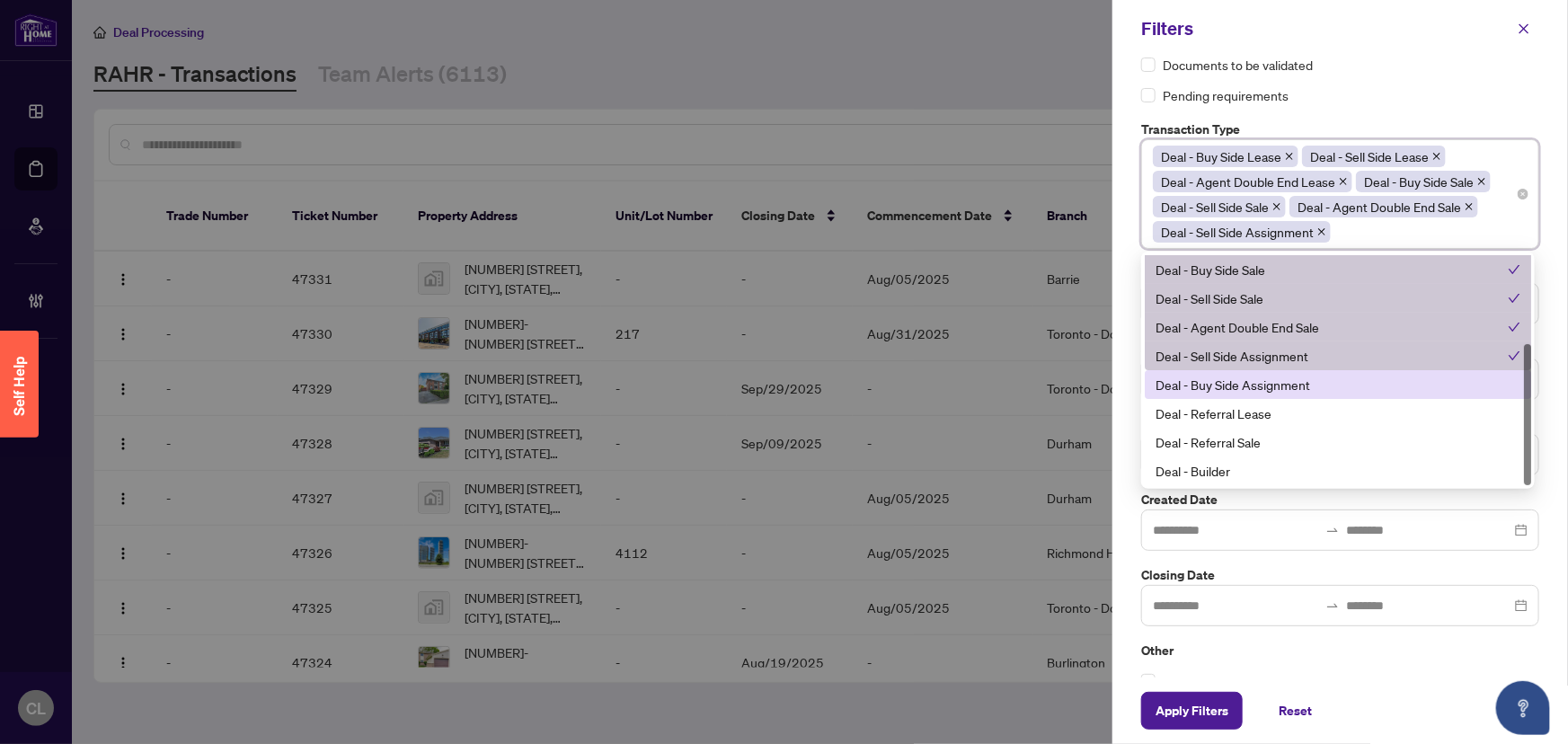 click on "Deal - Buy Side Assignment" at bounding box center [1338, 385] 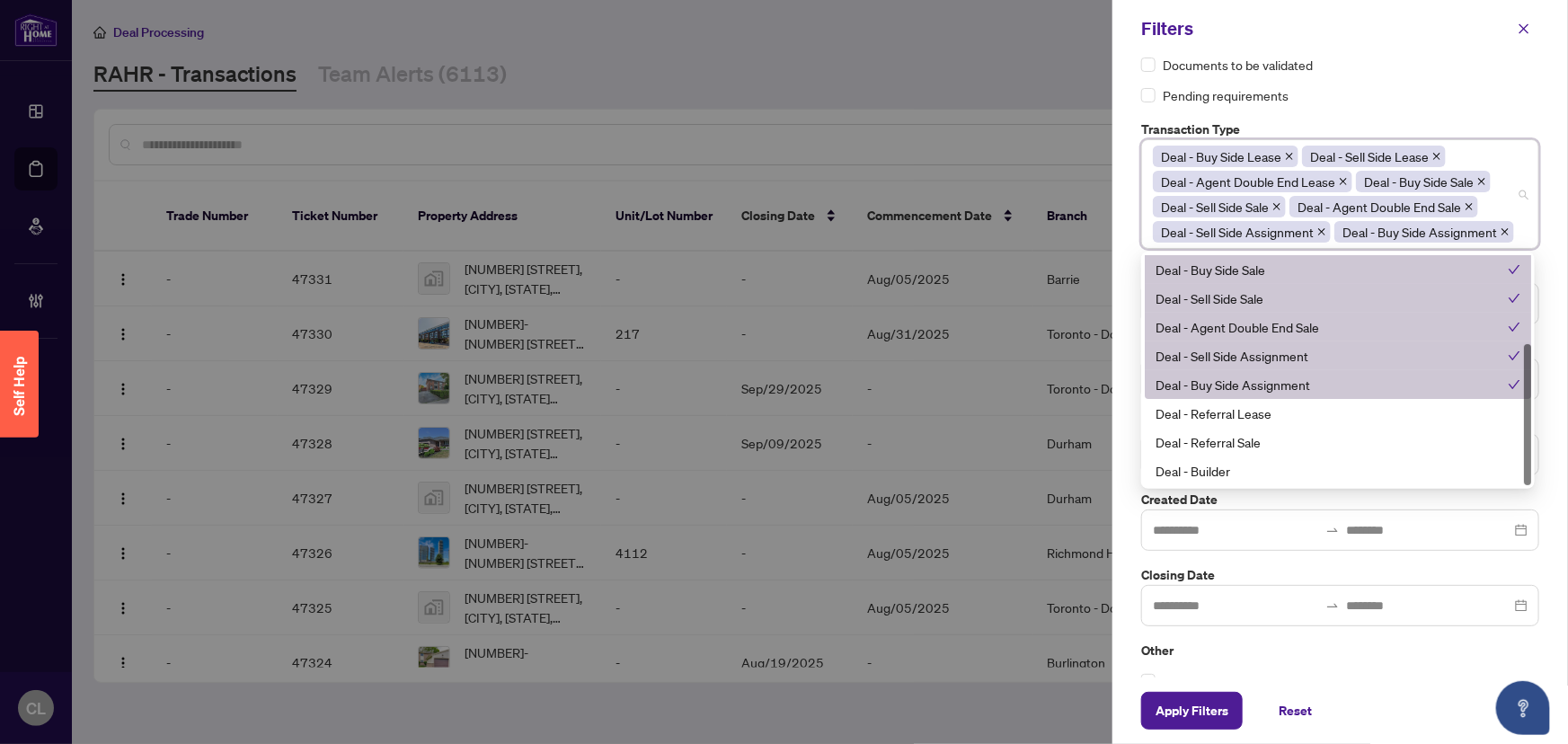 click on "Badges Documents to be validated Pending requirements Transaction Type Deal - Buy Side Lease Deal - Sell Side Lease Deal - Agent Double End Lease Deal - Buy Side Sale Deal - Sell Side Sale Deal - Agent Double End Sale Deal - Sell Side Assignment Deal - Buy Side Assignment   21 22 23 Deal - Agent Double End Lease Deal - Buy Side Sale Deal - Sell Side Sale Deal - Agent Double End Sale Deal - Sell Side Assignment Deal - Buy Side Assignment Deal - Referral Lease Deal - Referral Sale Deal - Builder Branch   Select branch Status   Select status Tags   Select tags Created Date Closing Date Other Pending for review" at bounding box center [1340, 368] 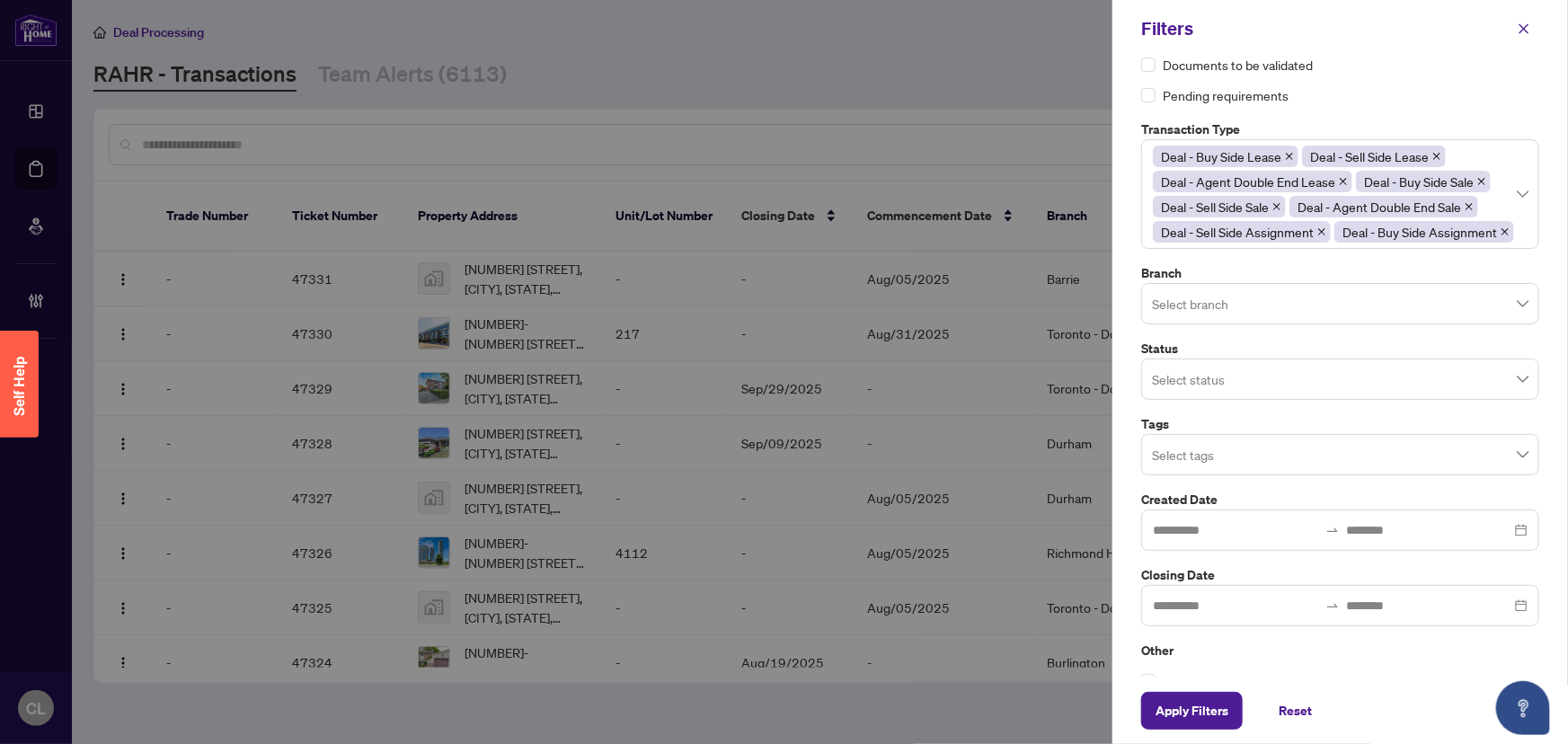 click on "Select branch" at bounding box center (1340, 304) 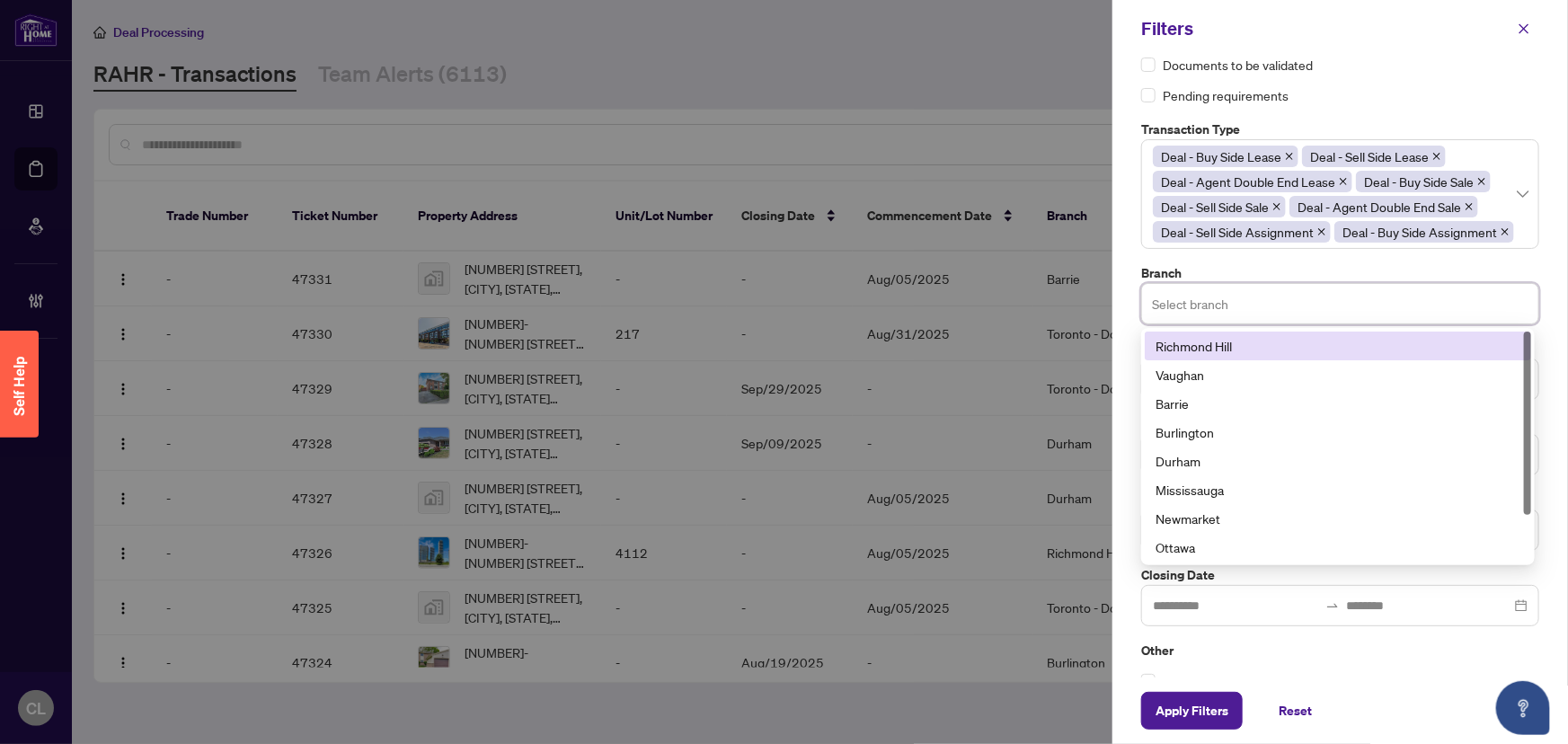 drag, startPoint x: 1194, startPoint y: 335, endPoint x: 1195, endPoint y: 352, distance: 17.029386 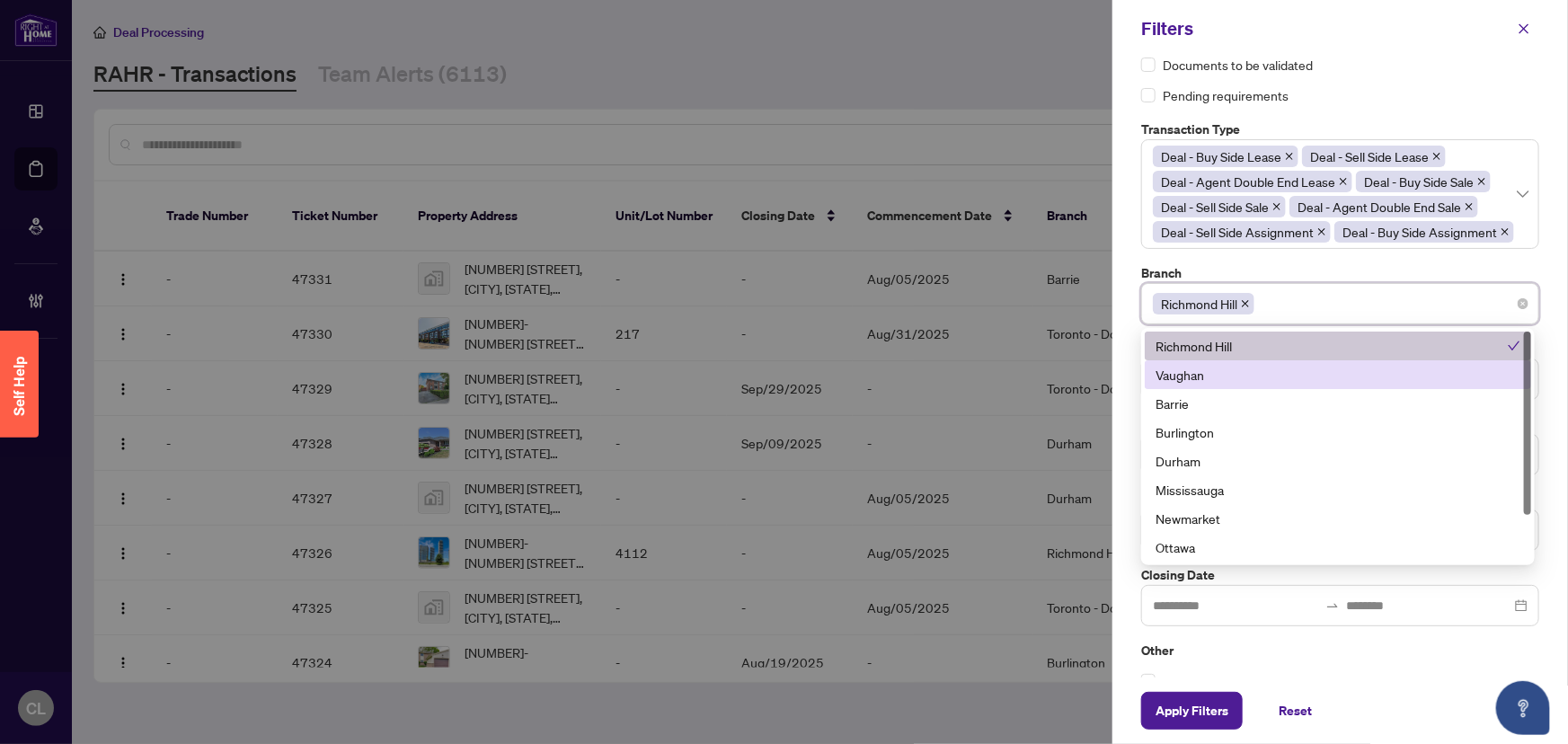 drag, startPoint x: 1191, startPoint y: 365, endPoint x: 1190, endPoint y: 383, distance: 18.027756 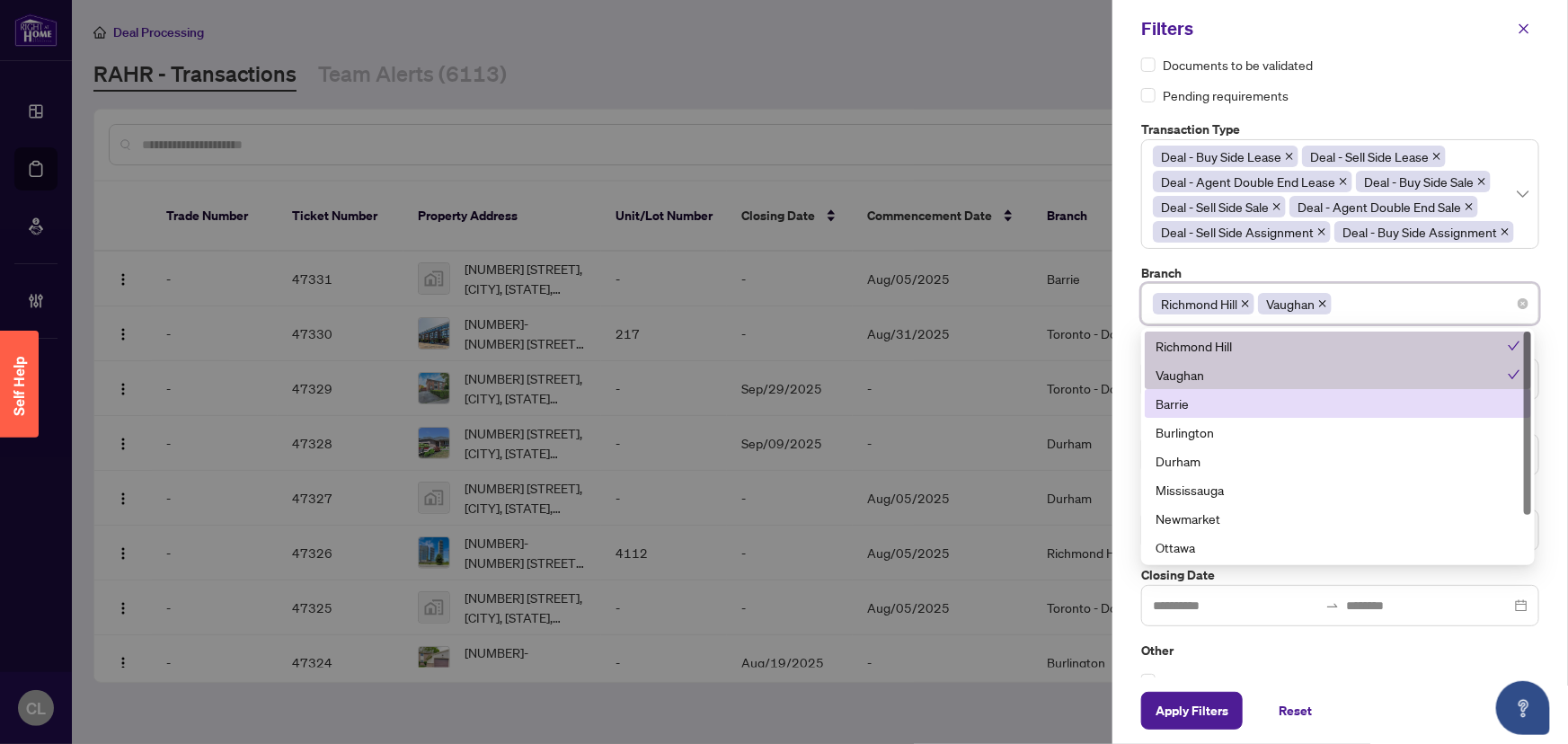 drag, startPoint x: 1176, startPoint y: 395, endPoint x: 1184, endPoint y: 443, distance: 48.6621 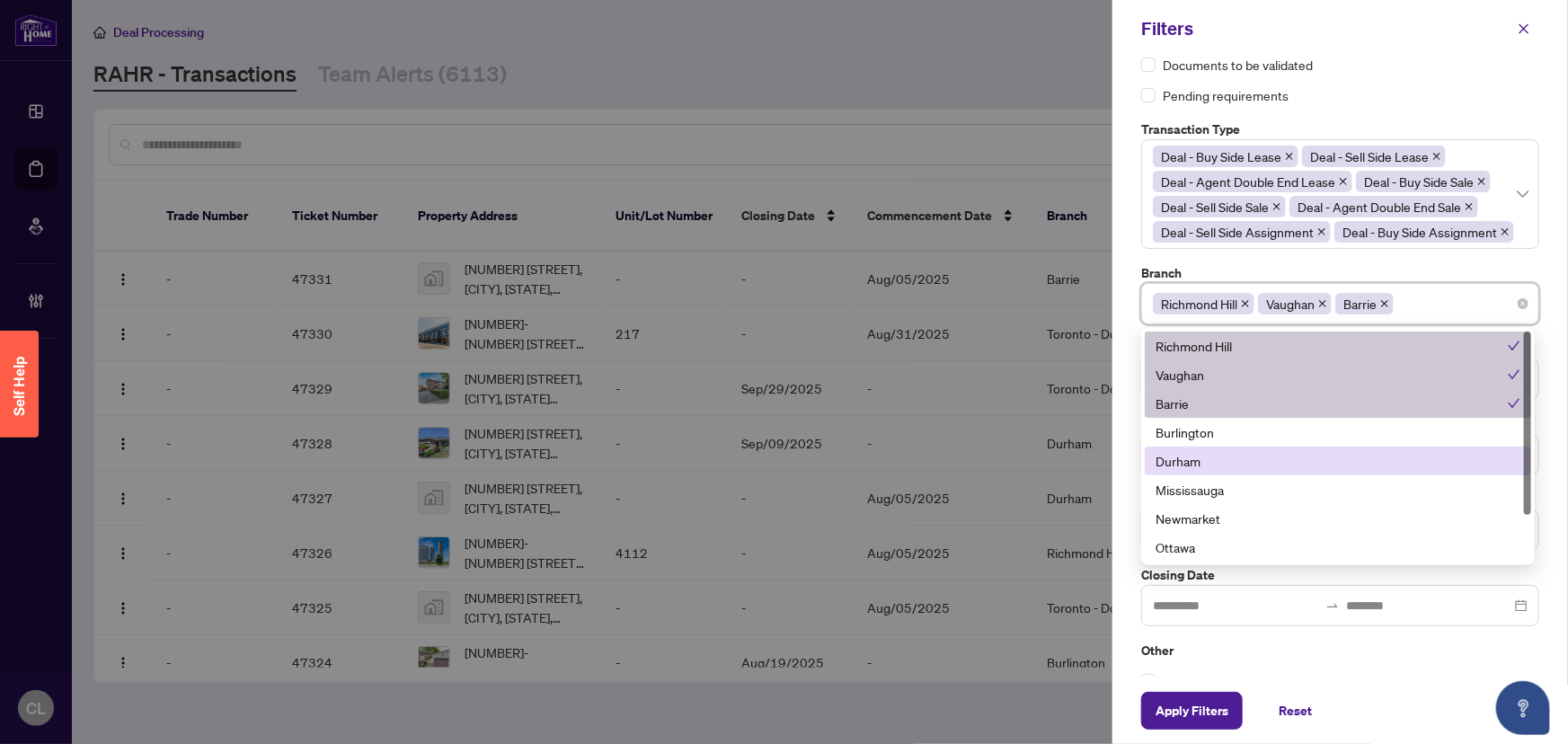 click on "Durham" at bounding box center [1338, 461] 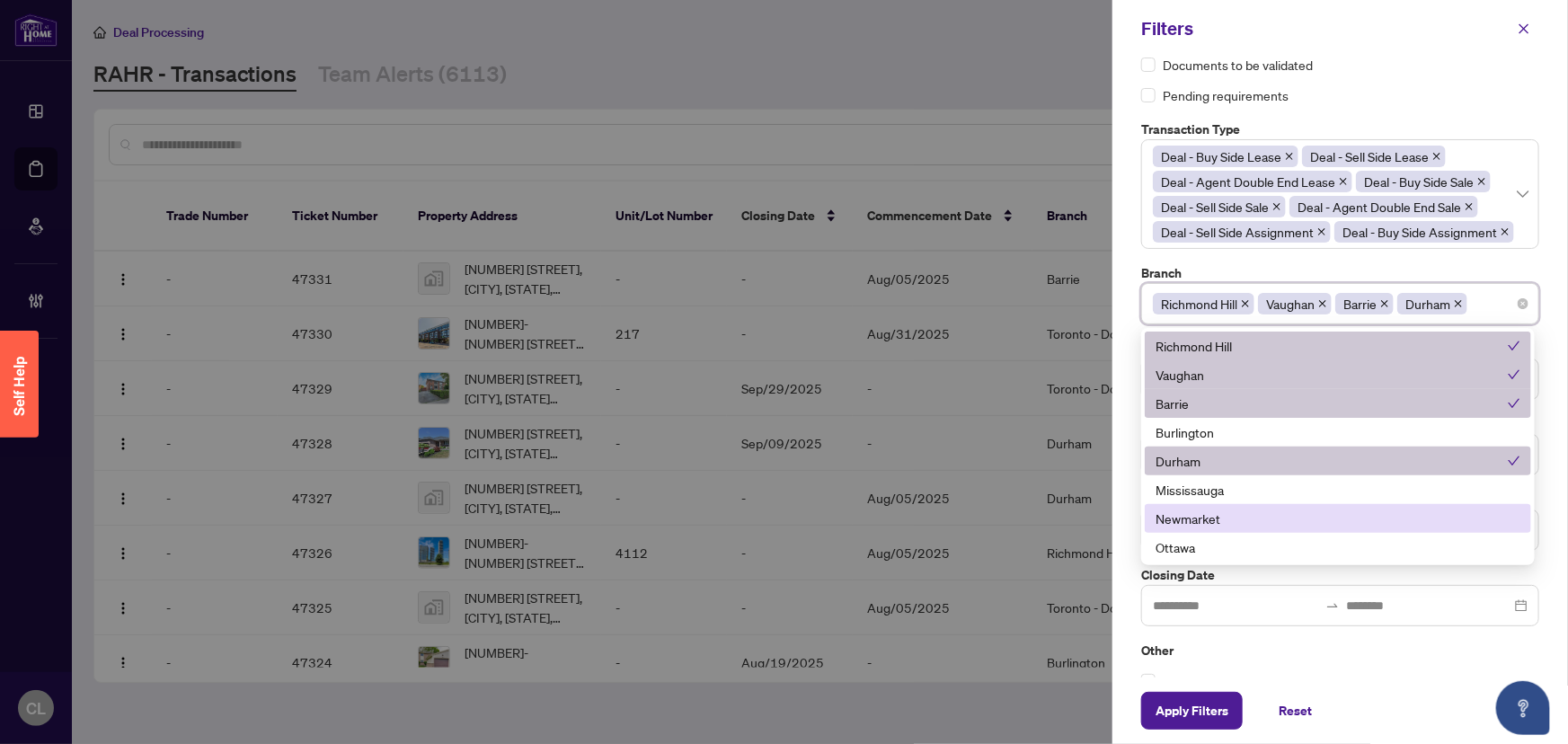 click on "Newmarket" at bounding box center (1338, 518) 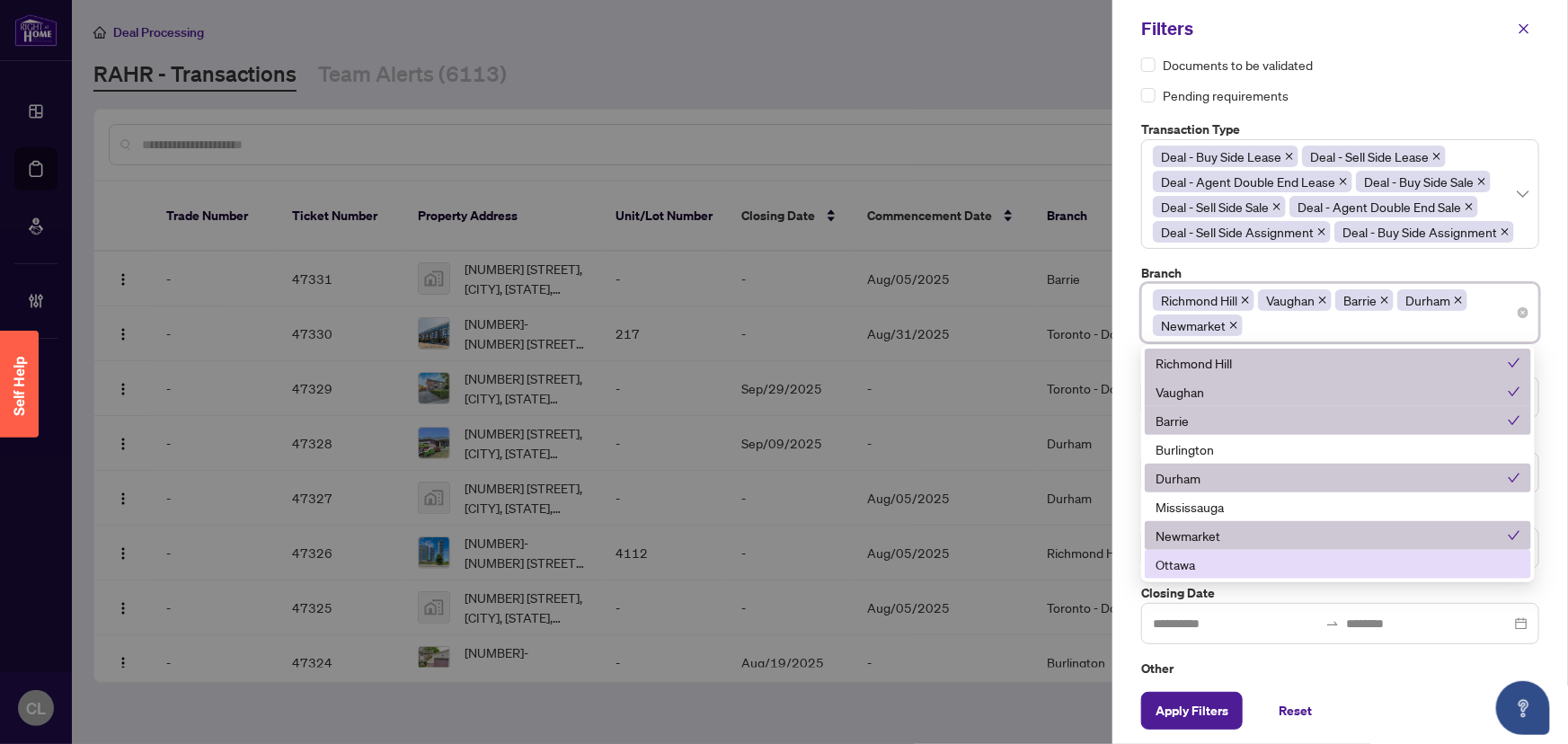 click on "Ottawa" at bounding box center (1338, 564) 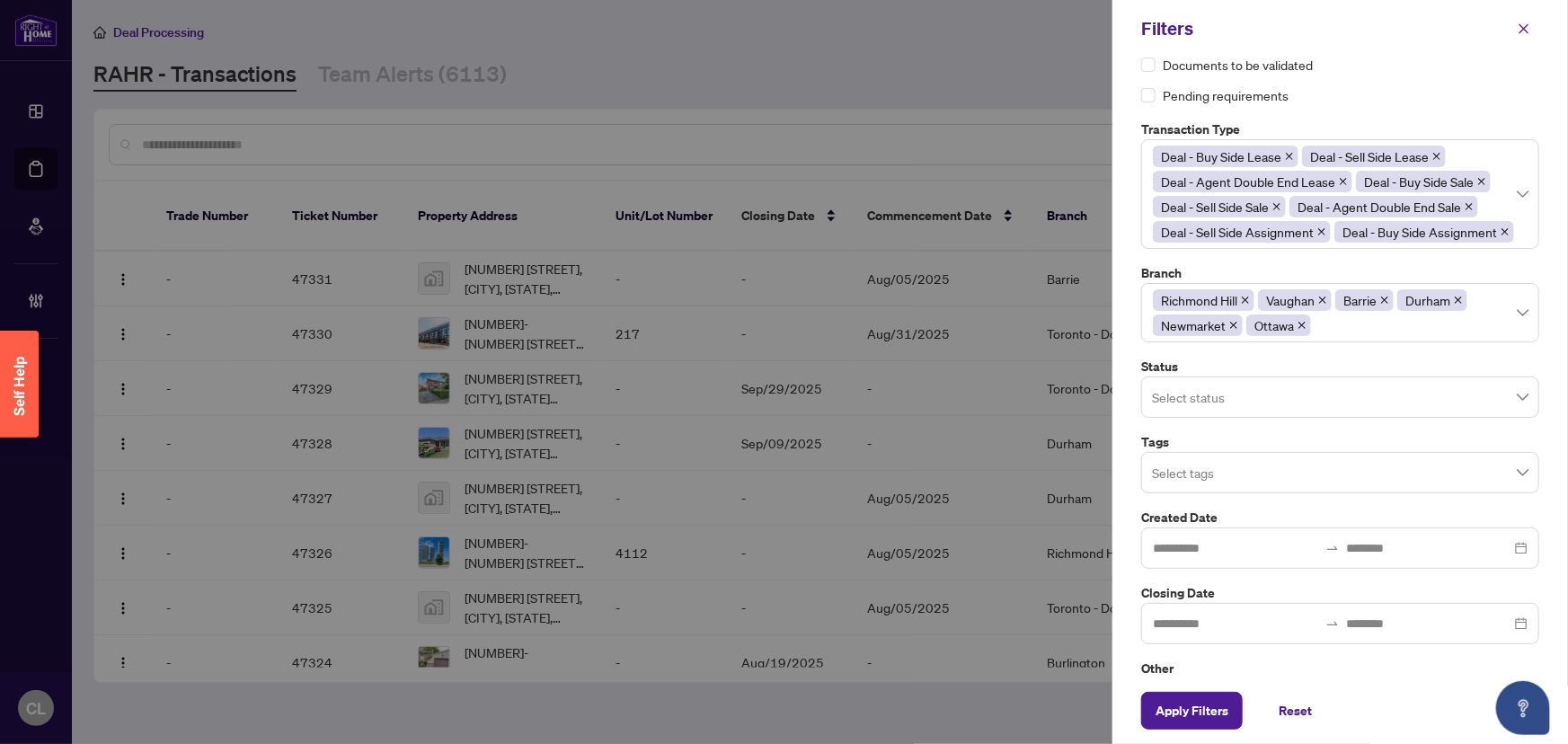 click at bounding box center (784, 372) 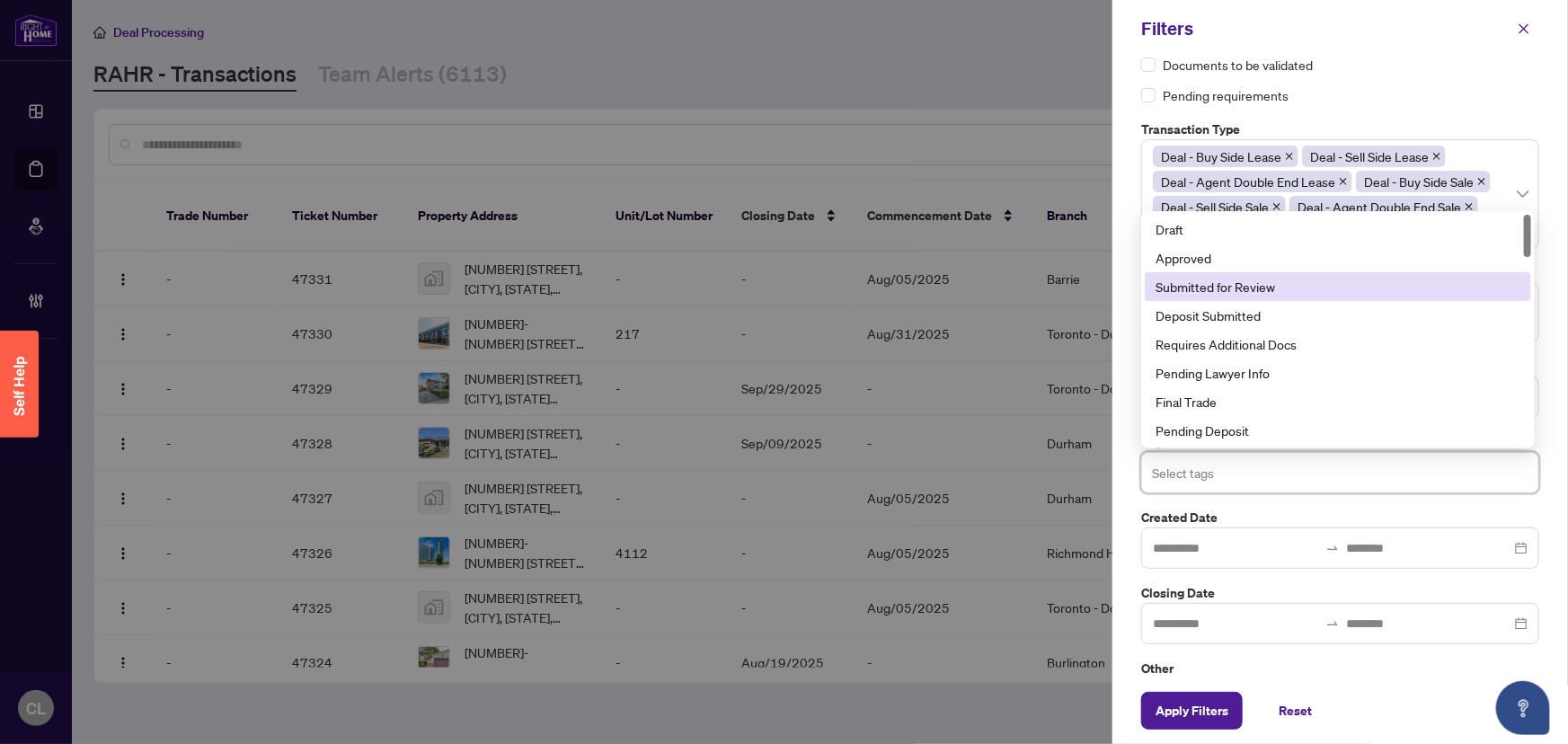 click on "Submitted for Review" at bounding box center (1338, 287) 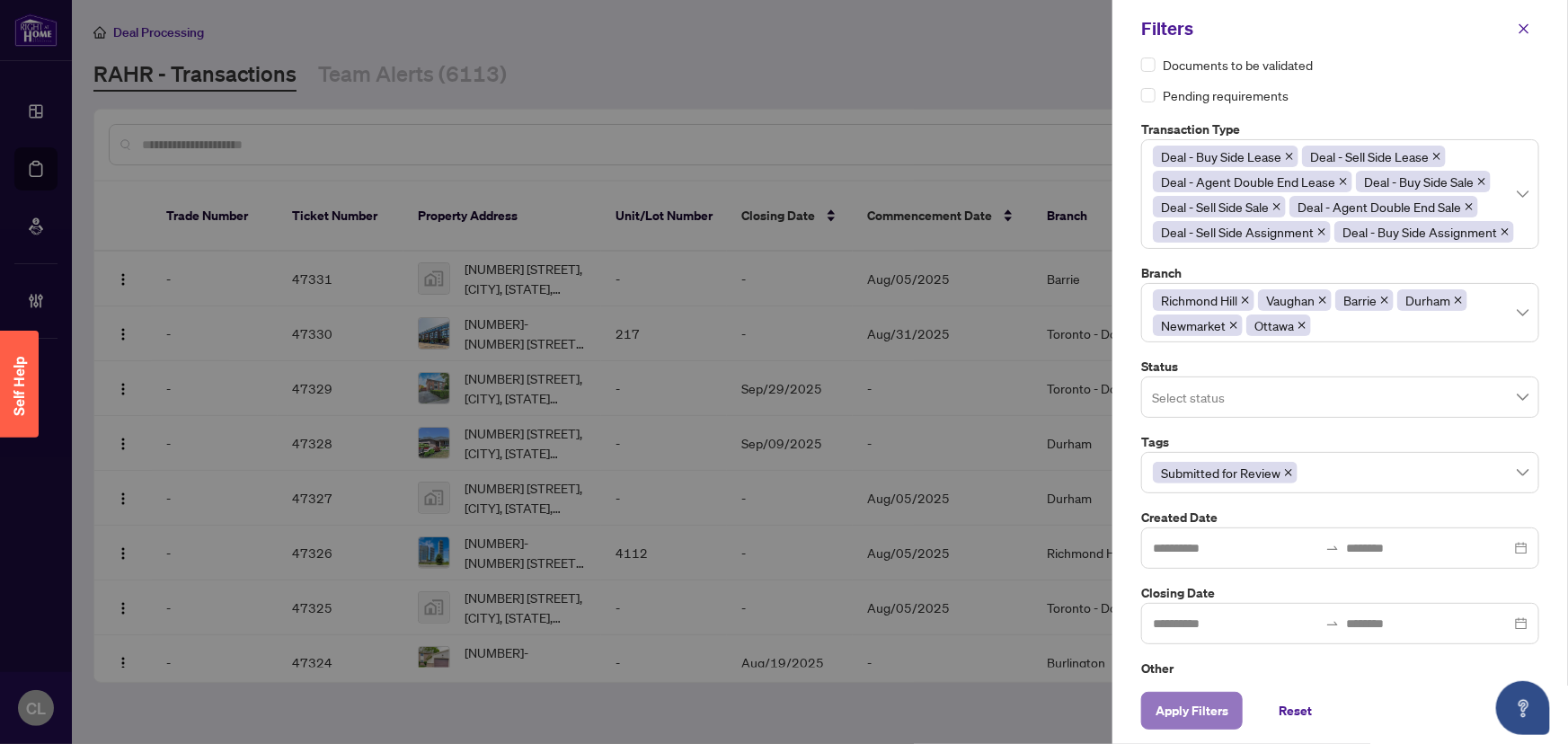 click on "Apply Filters" at bounding box center [1192, 711] 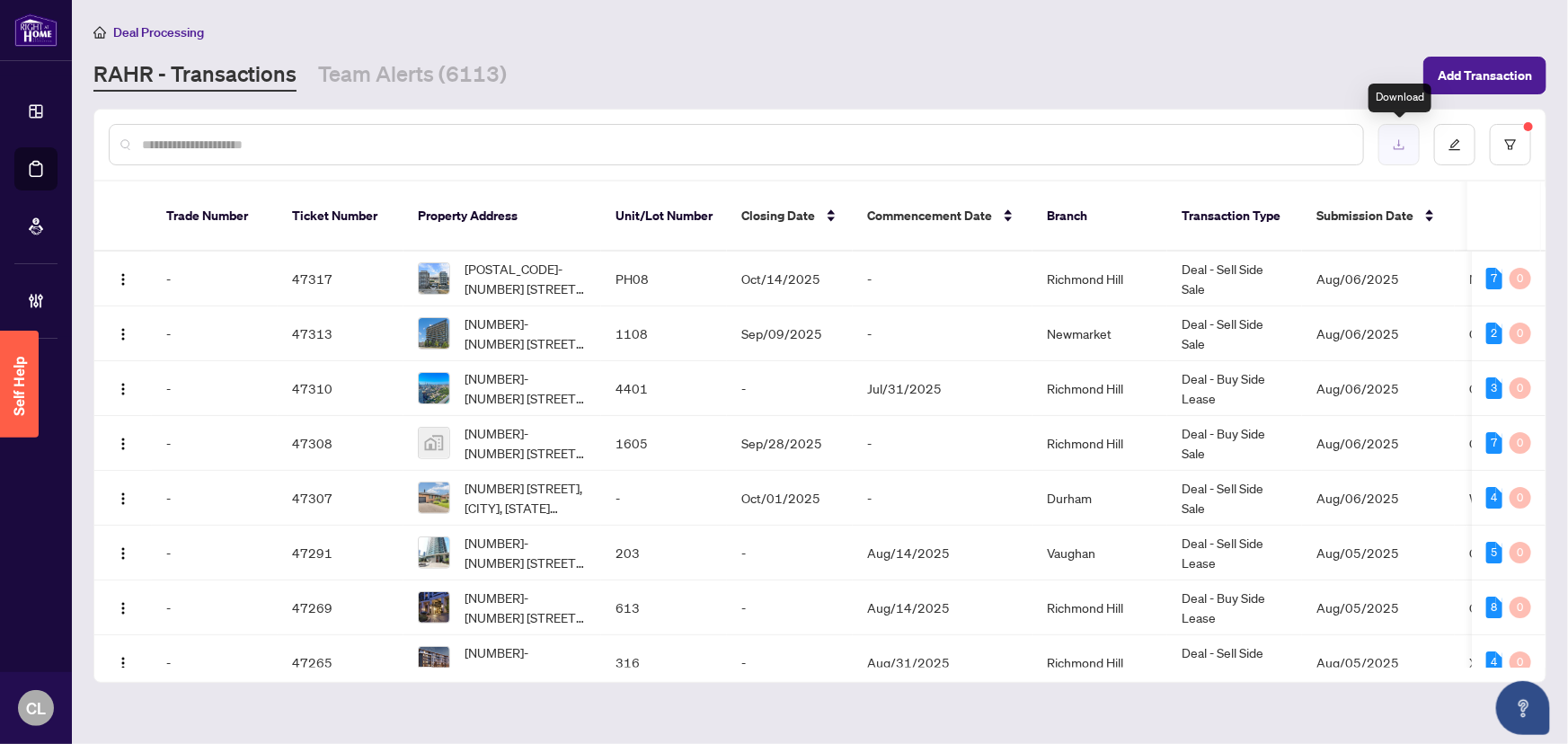 click at bounding box center [1399, 145] 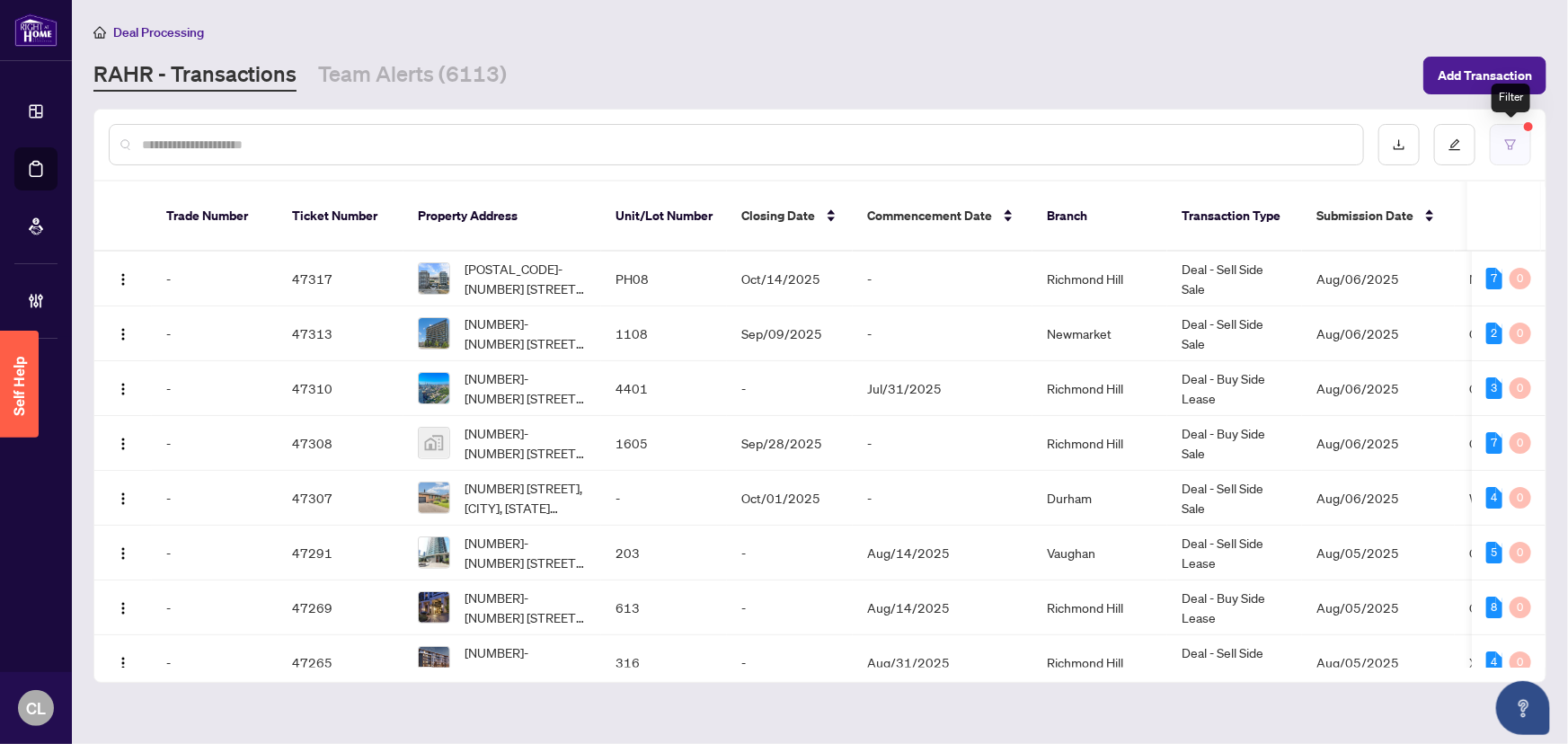 click 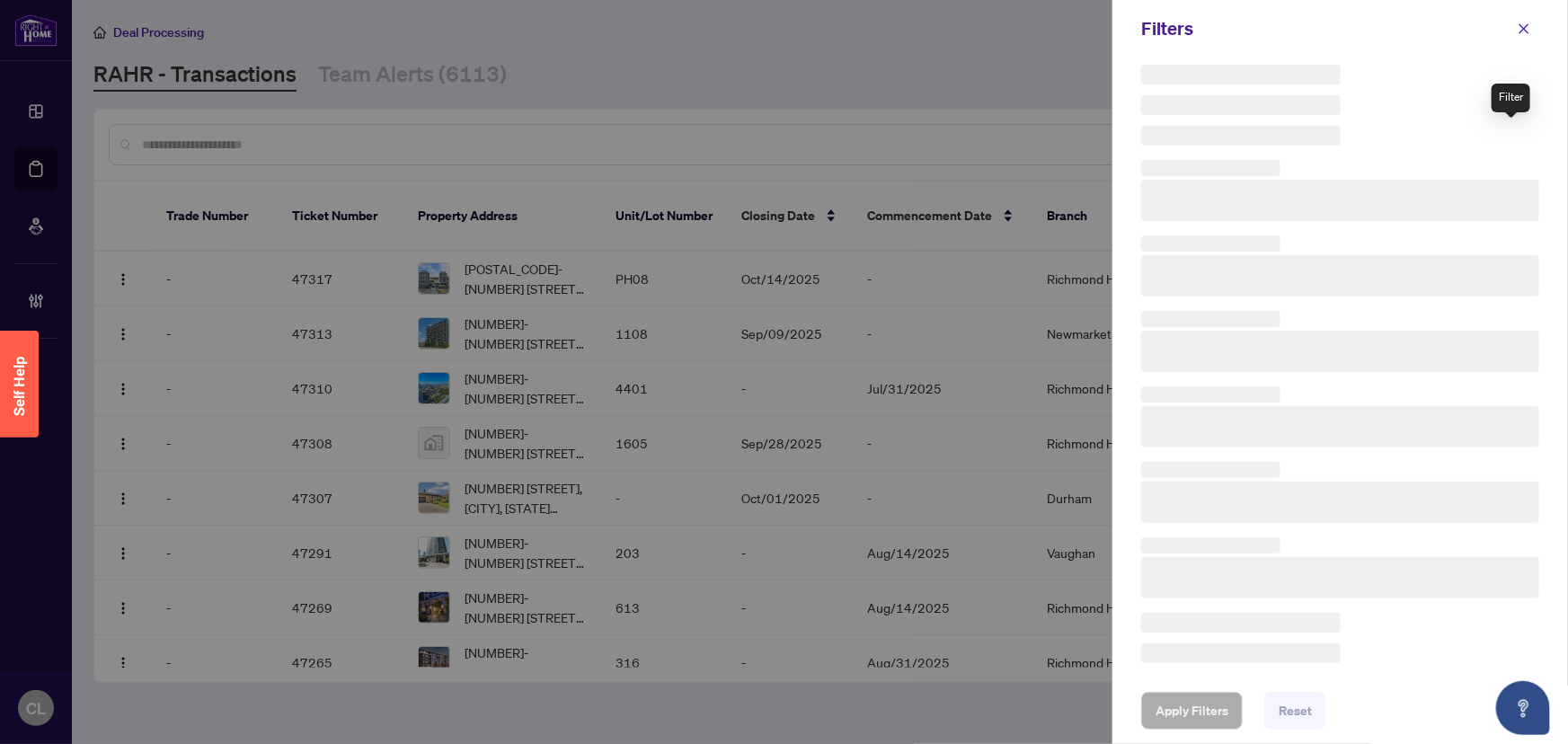 scroll, scrollTop: 7, scrollLeft: 0, axis: vertical 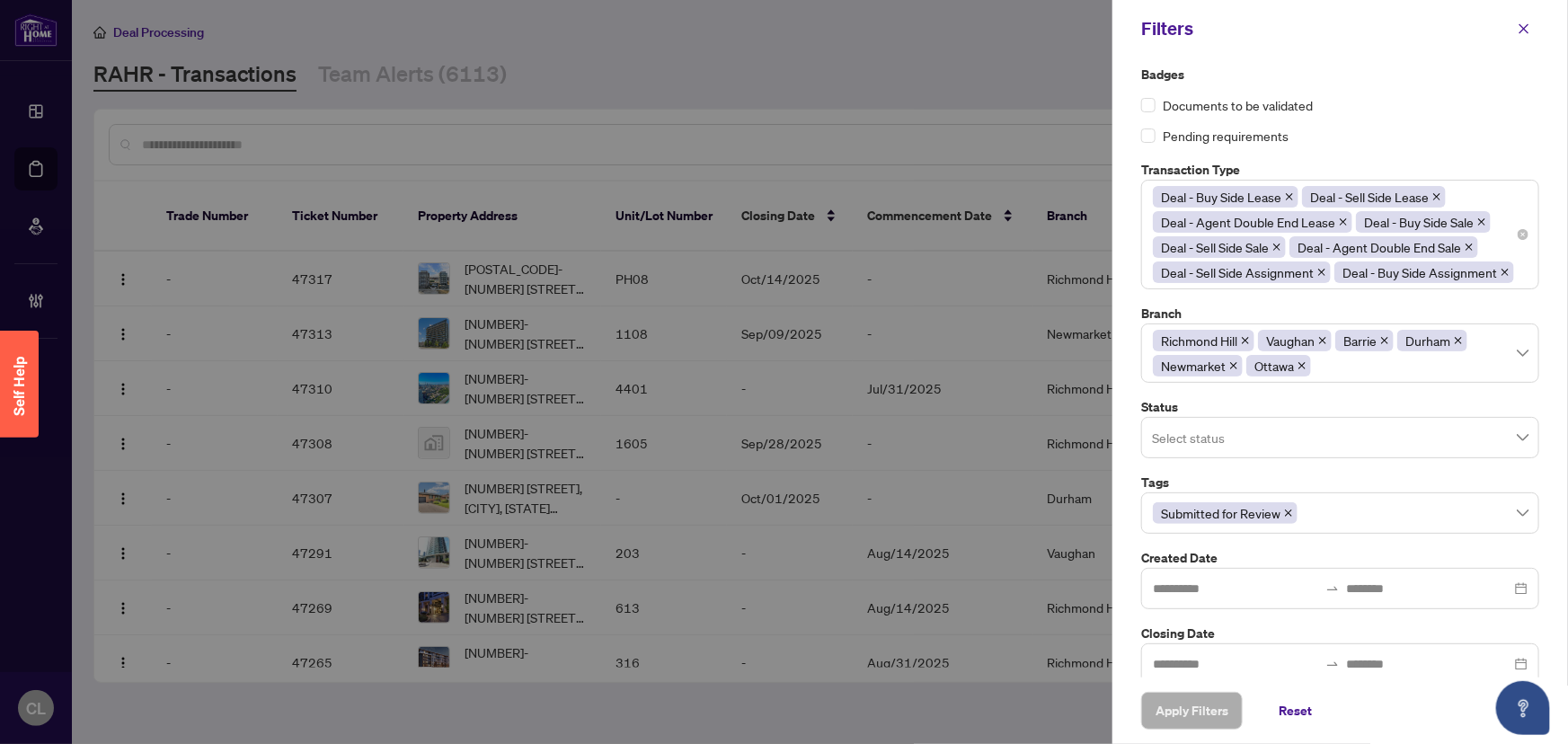 click on "Deal - Buy Side Lease Deal - Sell Side Lease Deal - Agent Double End Lease Deal - Buy Side Sale Deal - Sell Side Sale Deal - Agent Double End Sale Deal - Sell Side Assignment Deal - Buy Side Assignment" at bounding box center (1340, 235) 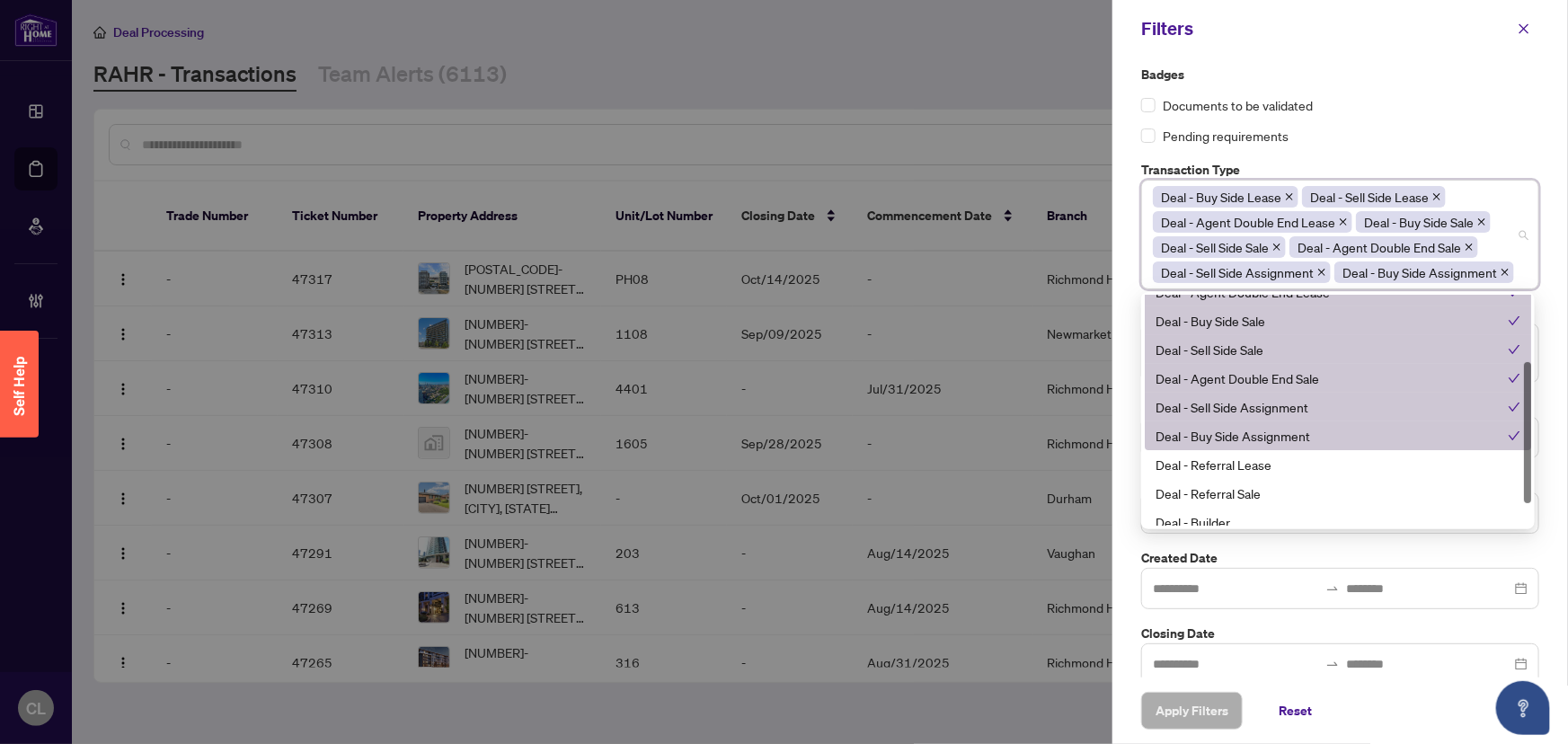 scroll, scrollTop: 144, scrollLeft: 0, axis: vertical 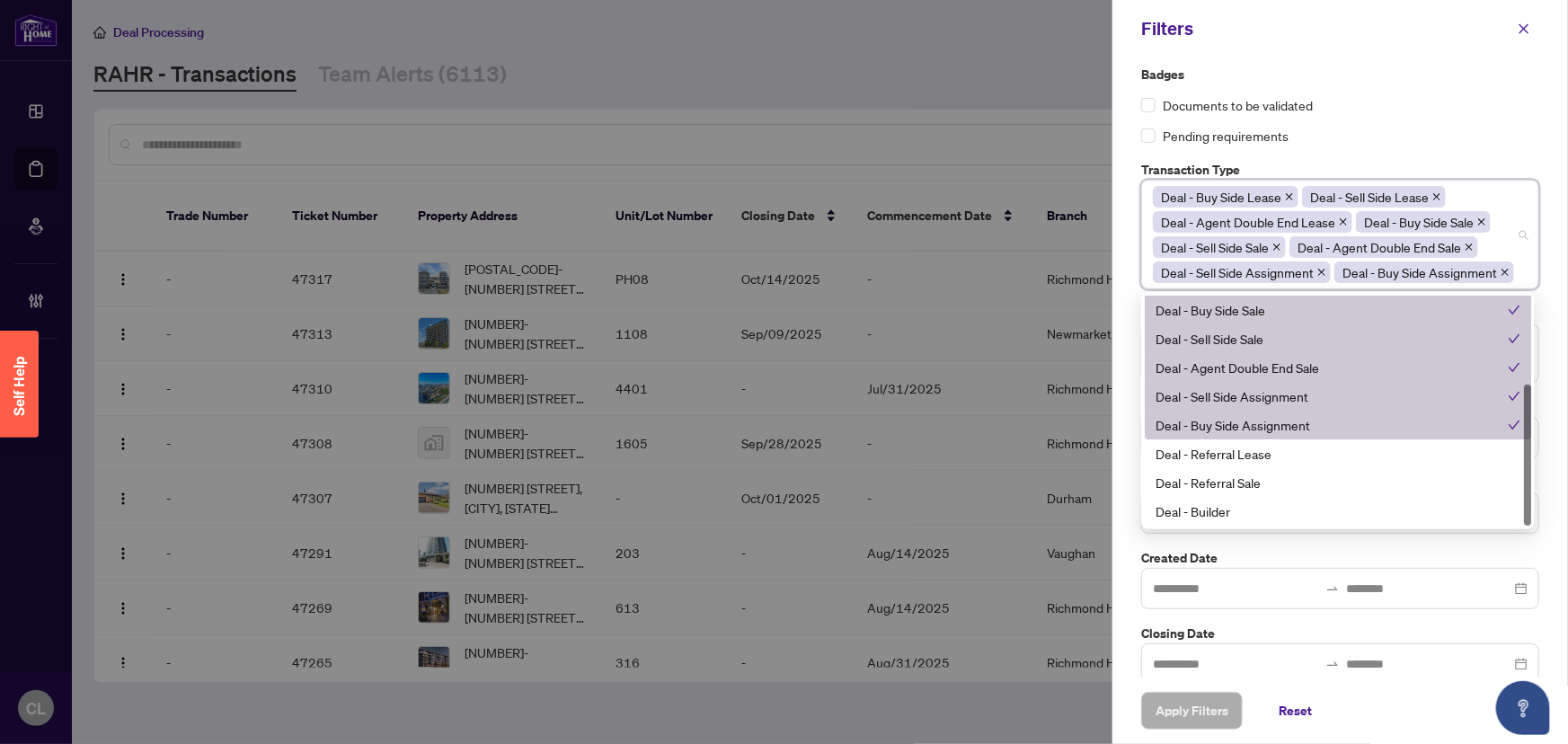 drag, startPoint x: 1527, startPoint y: 403, endPoint x: 1543, endPoint y: 497, distance: 95.35198 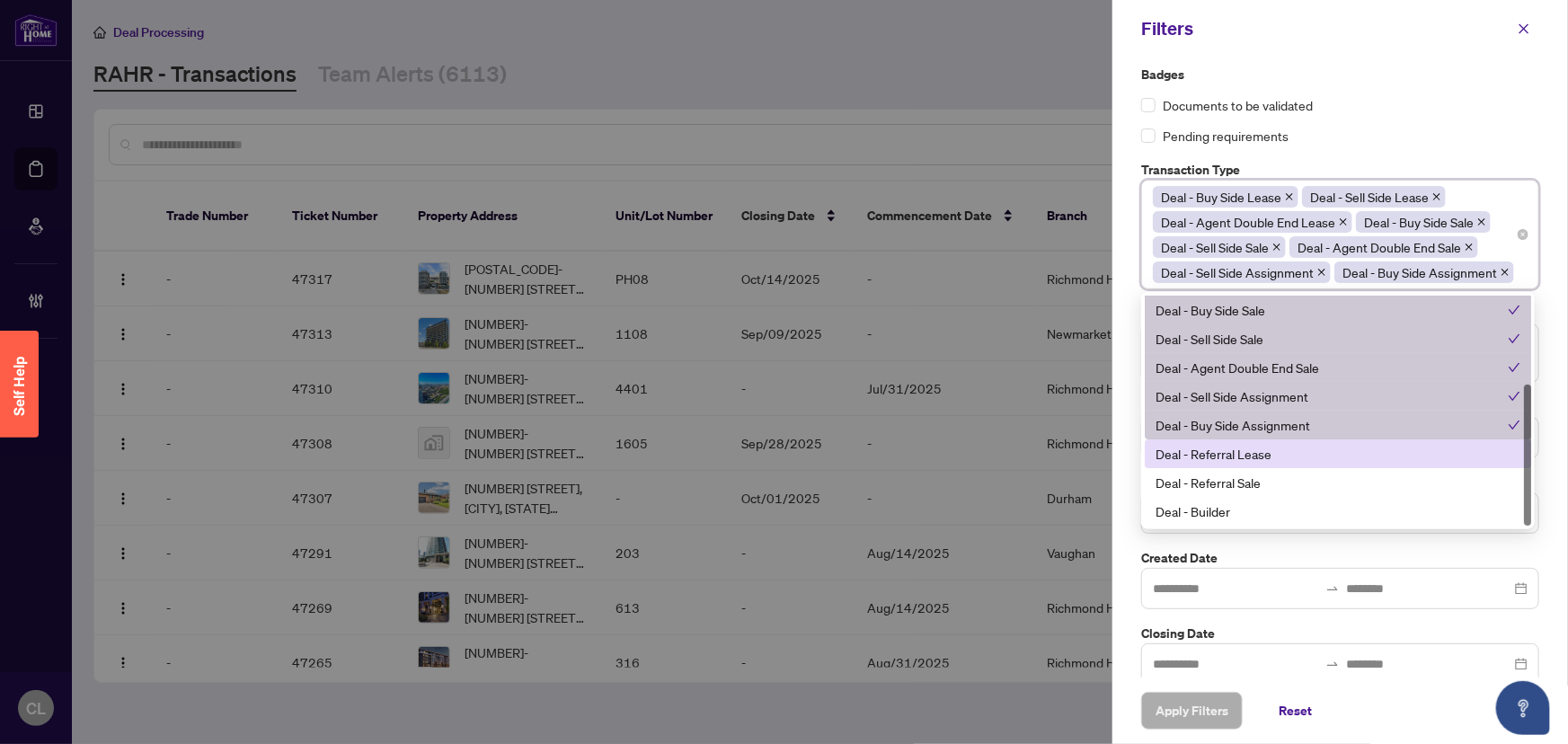 click on "Deal - Referral Lease" at bounding box center (1338, 454) 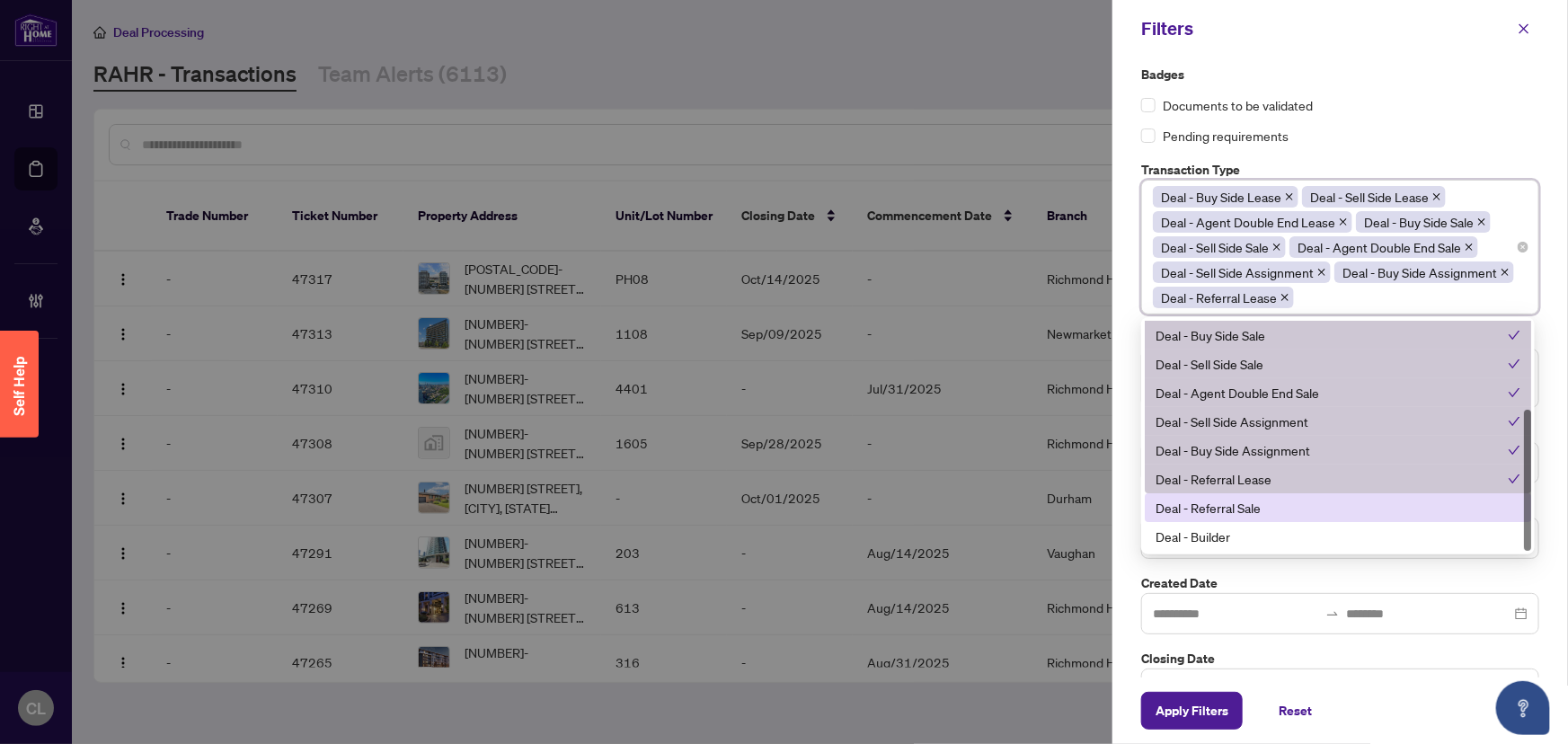click on "Deal - Referral Sale" at bounding box center (1338, 508) 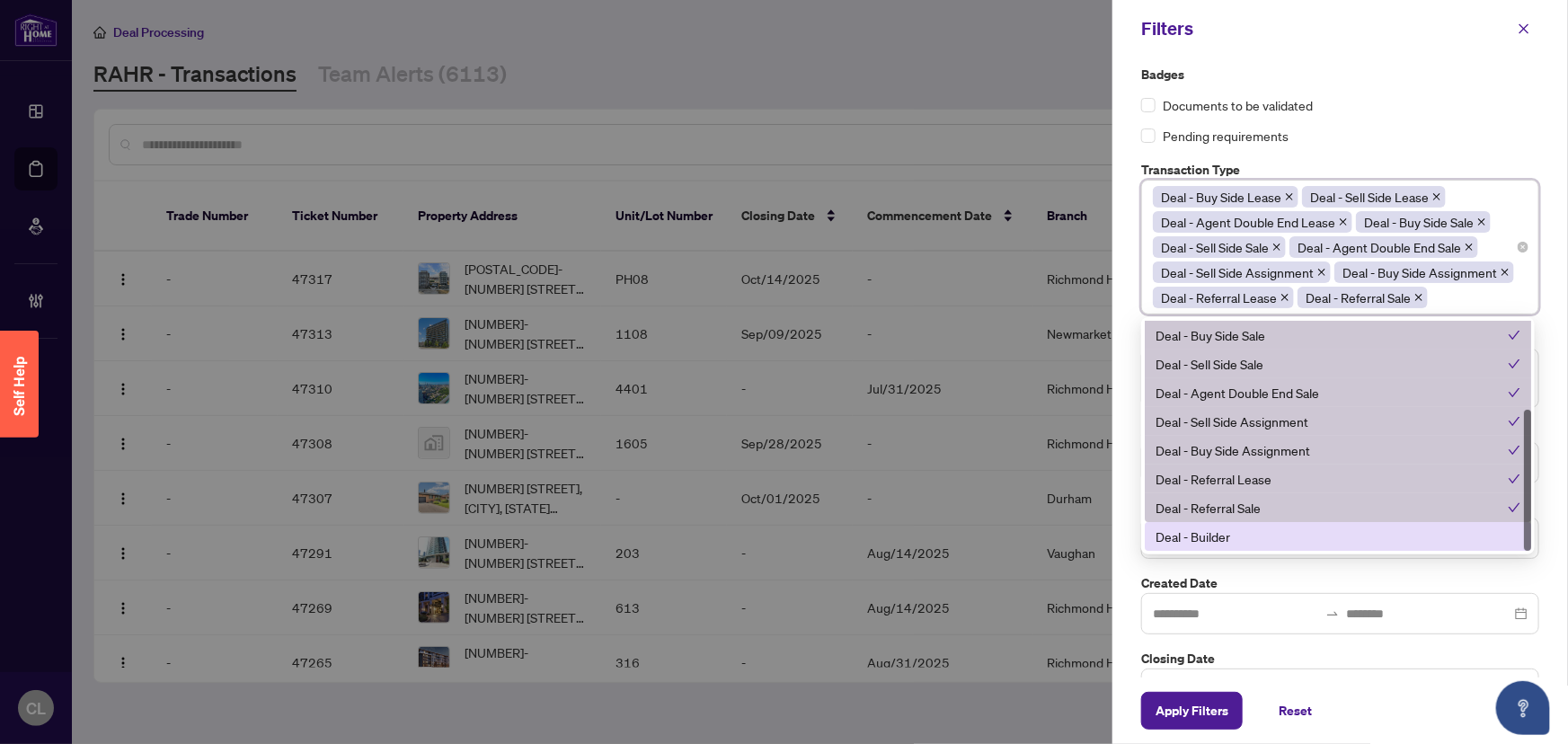 click on "Deal - Builder" at bounding box center [1338, 536] 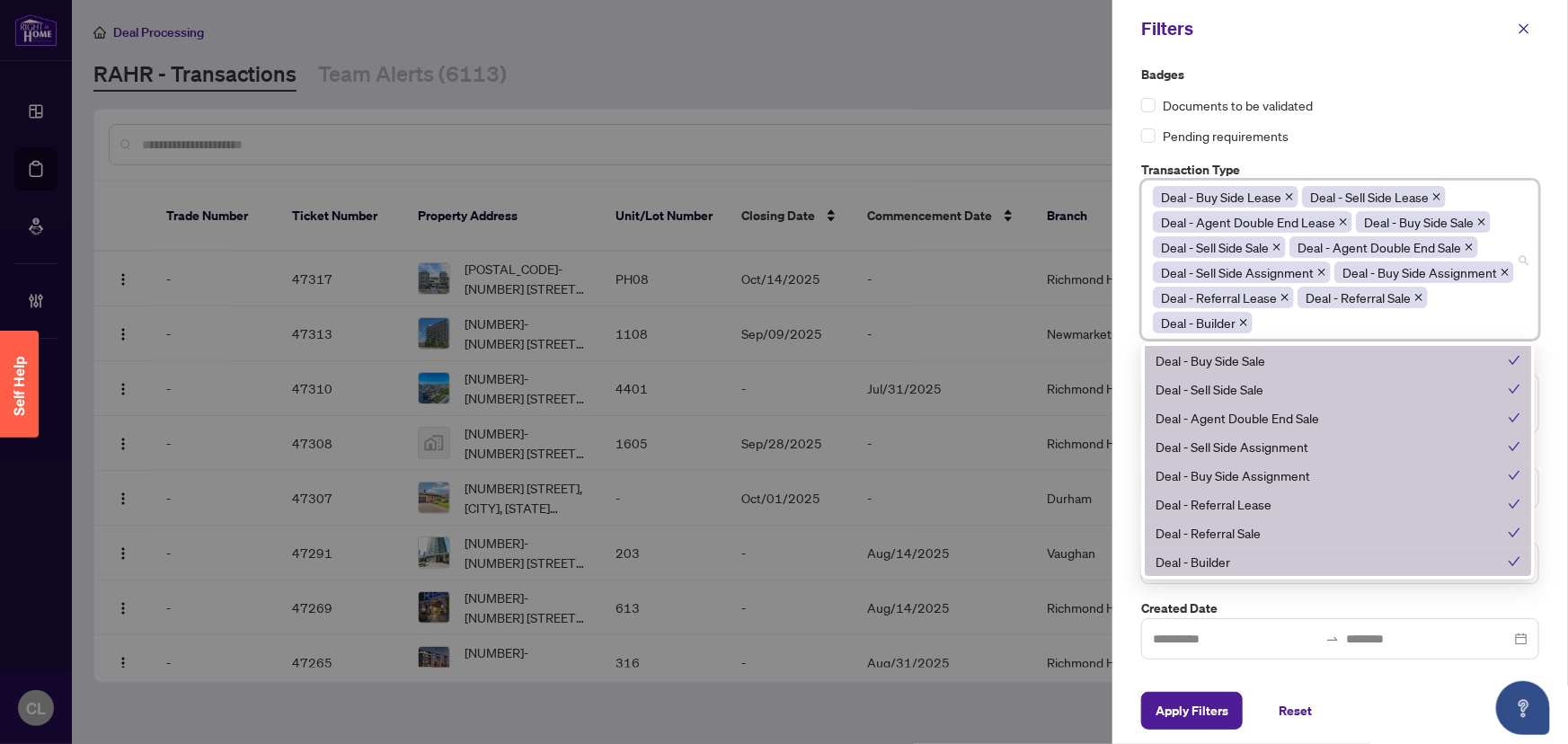 click on "Badges Documents to be validated Pending requirements Transaction Type Deal - Buy Side Lease Deal - Sell Side Lease Deal - Agent Double End Lease Deal - Buy Side Sale Deal - Sell Side Sale Deal - Agent Double End Sale Deal - Sell Side Assignment Deal - Buy Side Assignment Deal - Referral Lease Deal - Referral Sale Deal - Builder   22 23 140 Deal - Agent Double End Lease Deal - Buy Side Sale Deal - Sell Side Sale Deal - Agent Double End Sale Deal - Sell Side Assignment Deal - Buy Side Assignment Deal - Referral Lease Deal - Referral Sale Deal - Builder Branch Richmond Hill Vaughan Barrie Durham Newmarket Ottawa   Status   Select status Tags Submitted for Review   Created Date Closing Date Other Pending for review" at bounding box center (1340, 368) 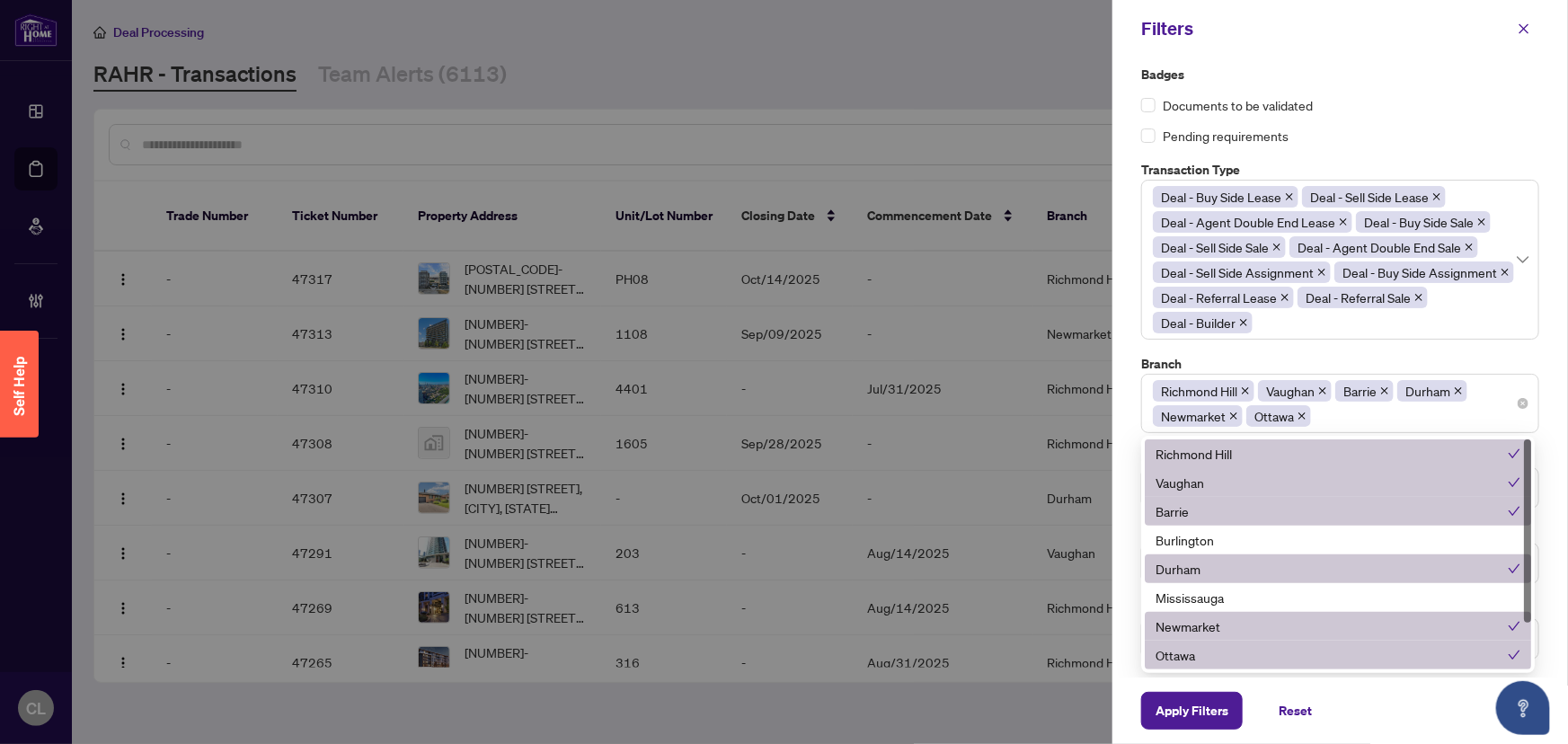 click on "Richmond Hill Vaughan Barrie Durham Newmarket Ottawa" at bounding box center (1340, 403) 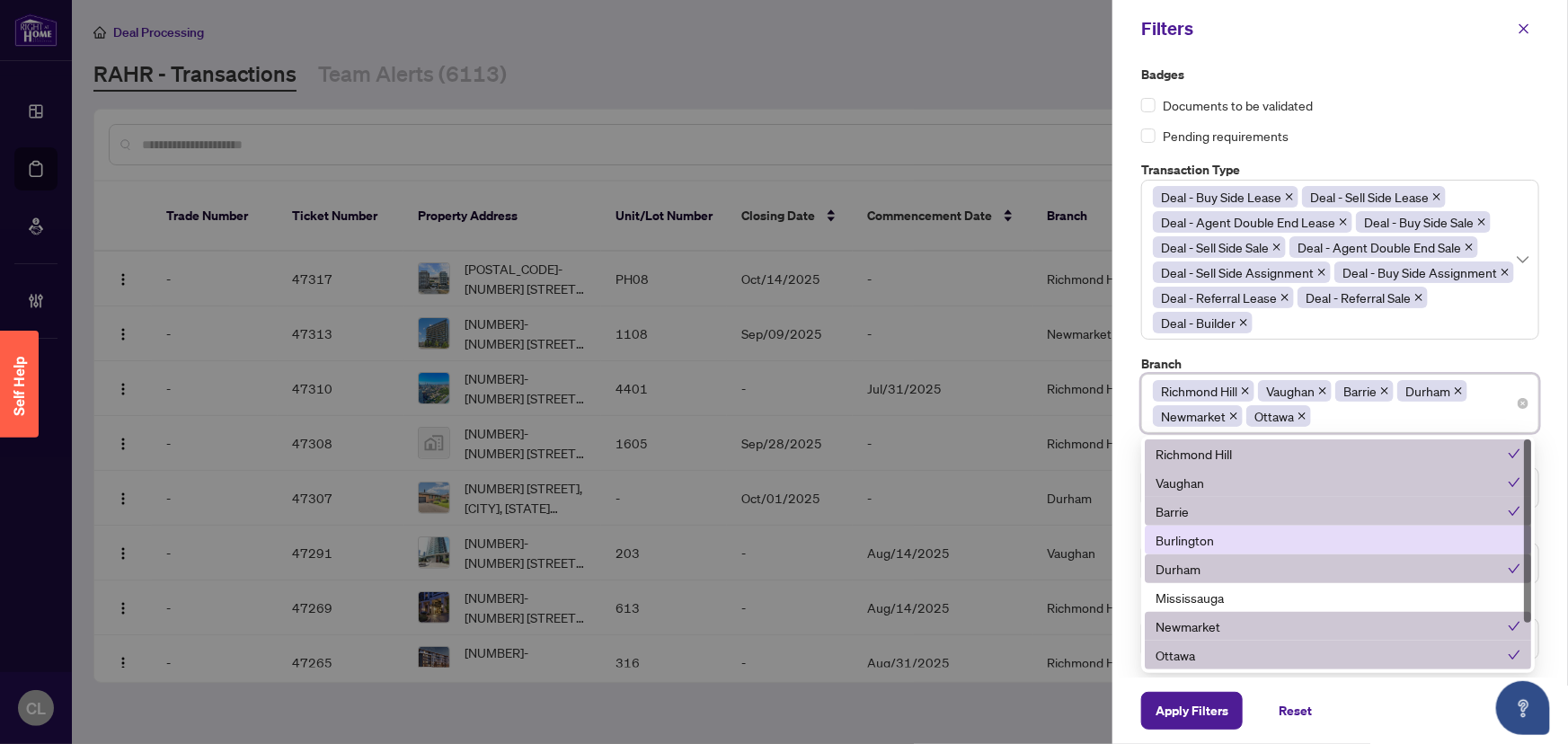 drag, startPoint x: 1217, startPoint y: 535, endPoint x: 1222, endPoint y: 576, distance: 41.303753 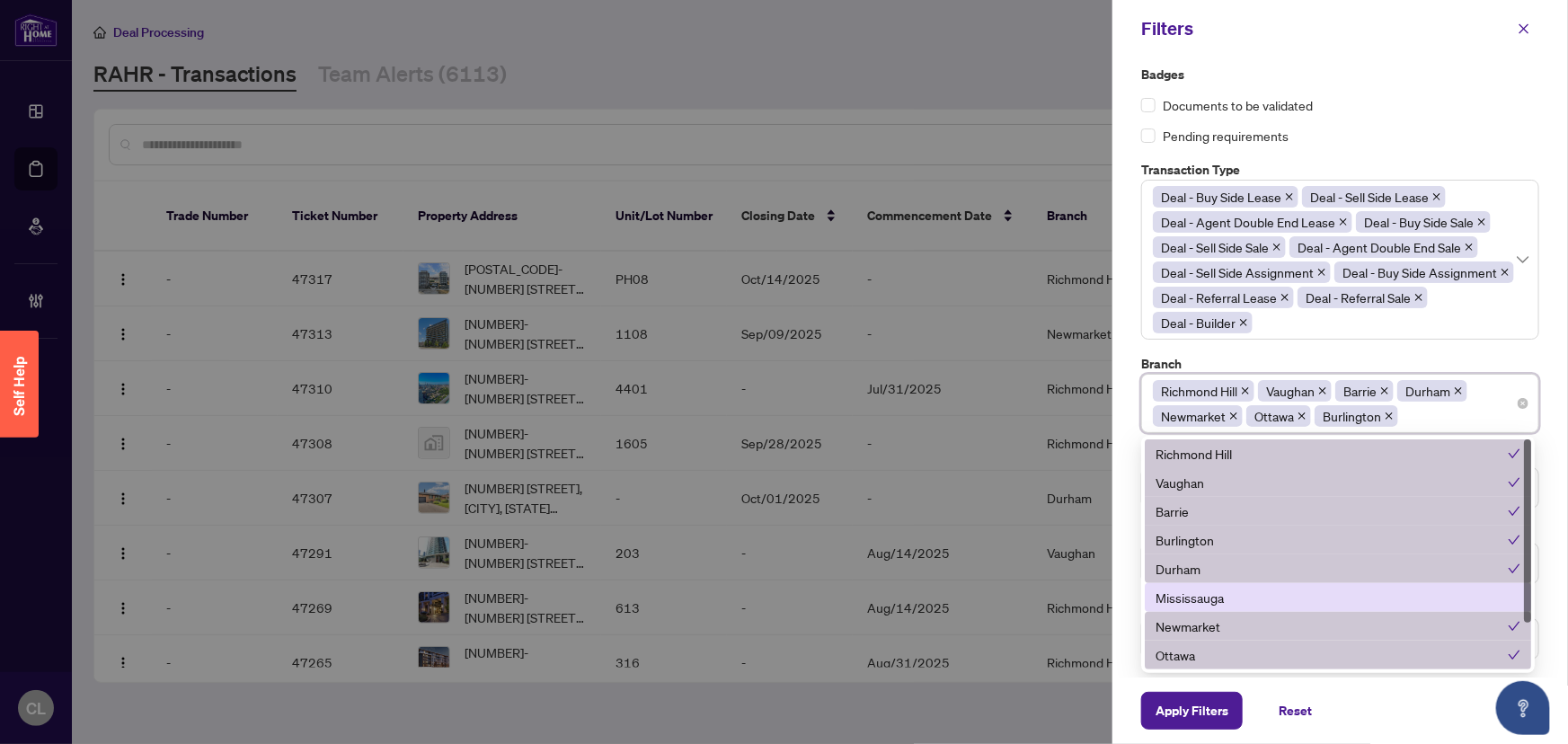 click on "Mississauga" at bounding box center [1338, 598] 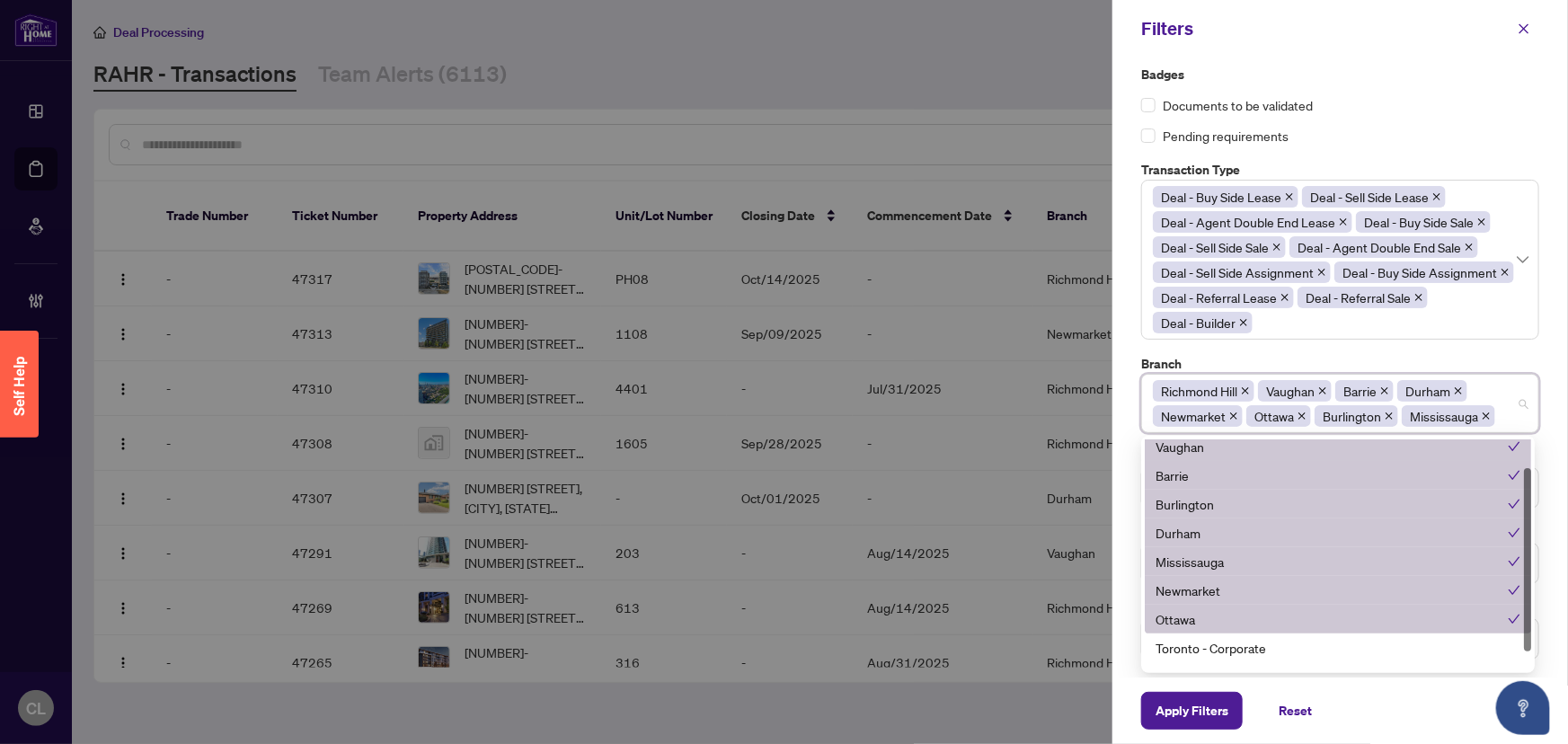 scroll, scrollTop: 54, scrollLeft: 0, axis: vertical 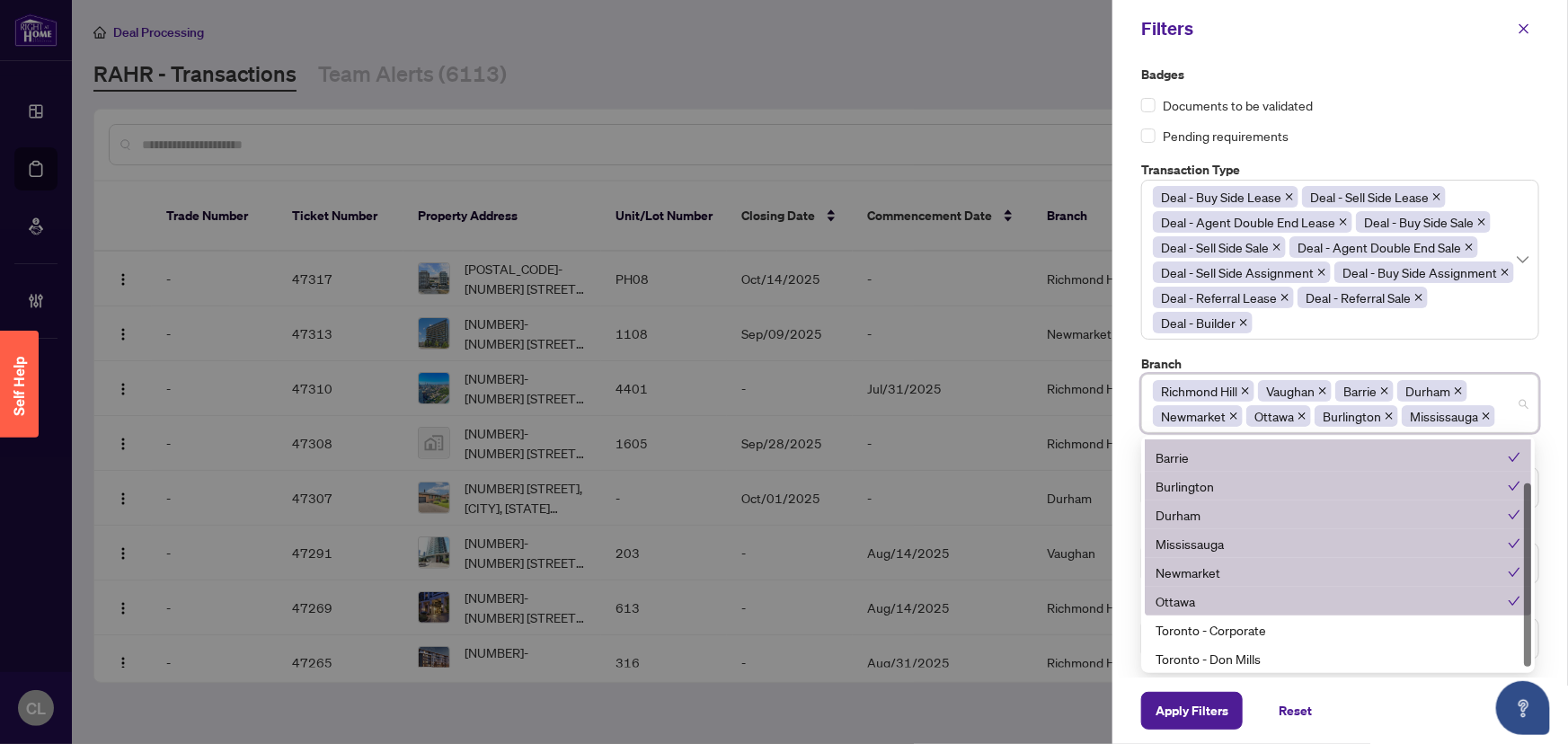 drag, startPoint x: 1528, startPoint y: 576, endPoint x: 1536, endPoint y: 619, distance: 43.7379 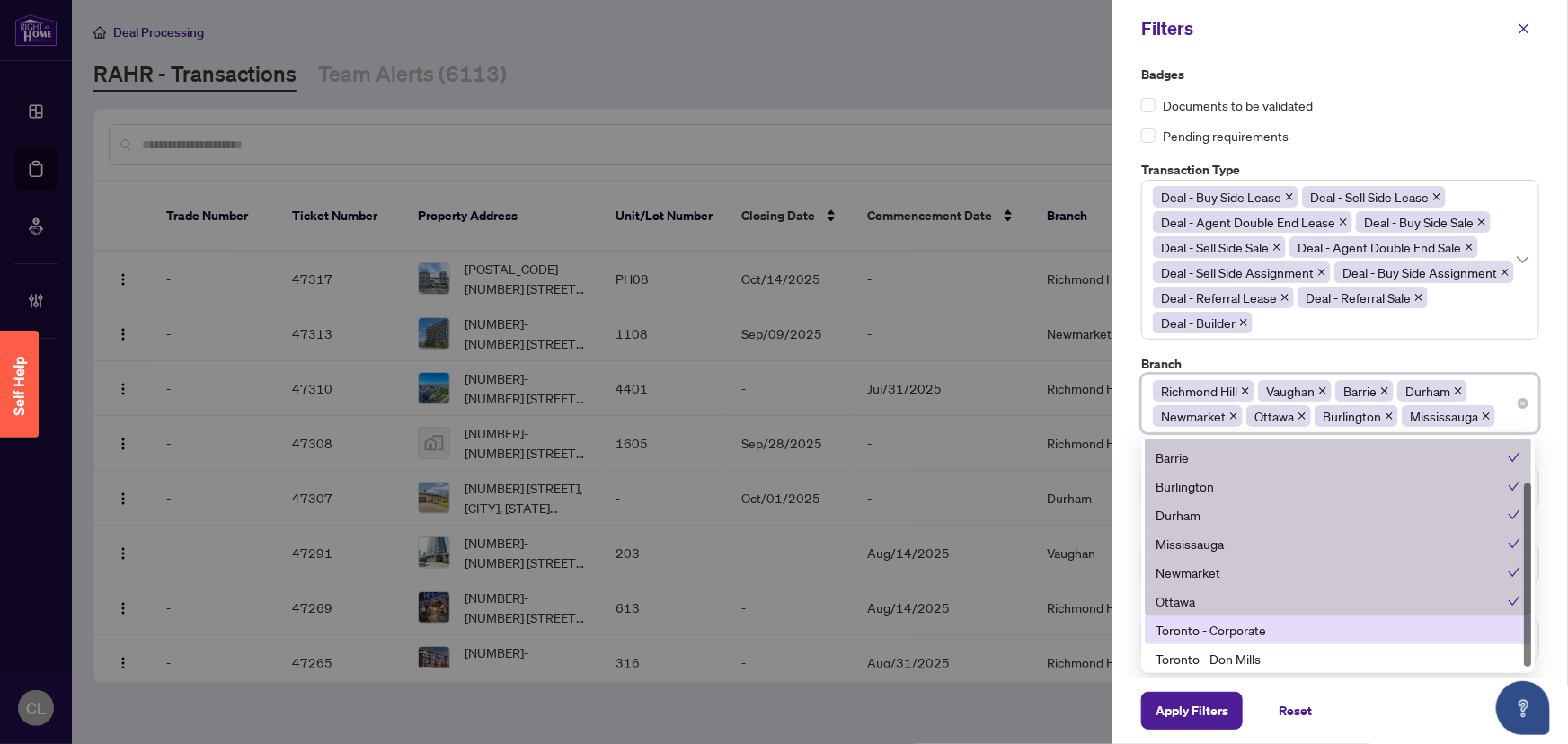 click on "Toronto - Corporate" at bounding box center [1338, 630] 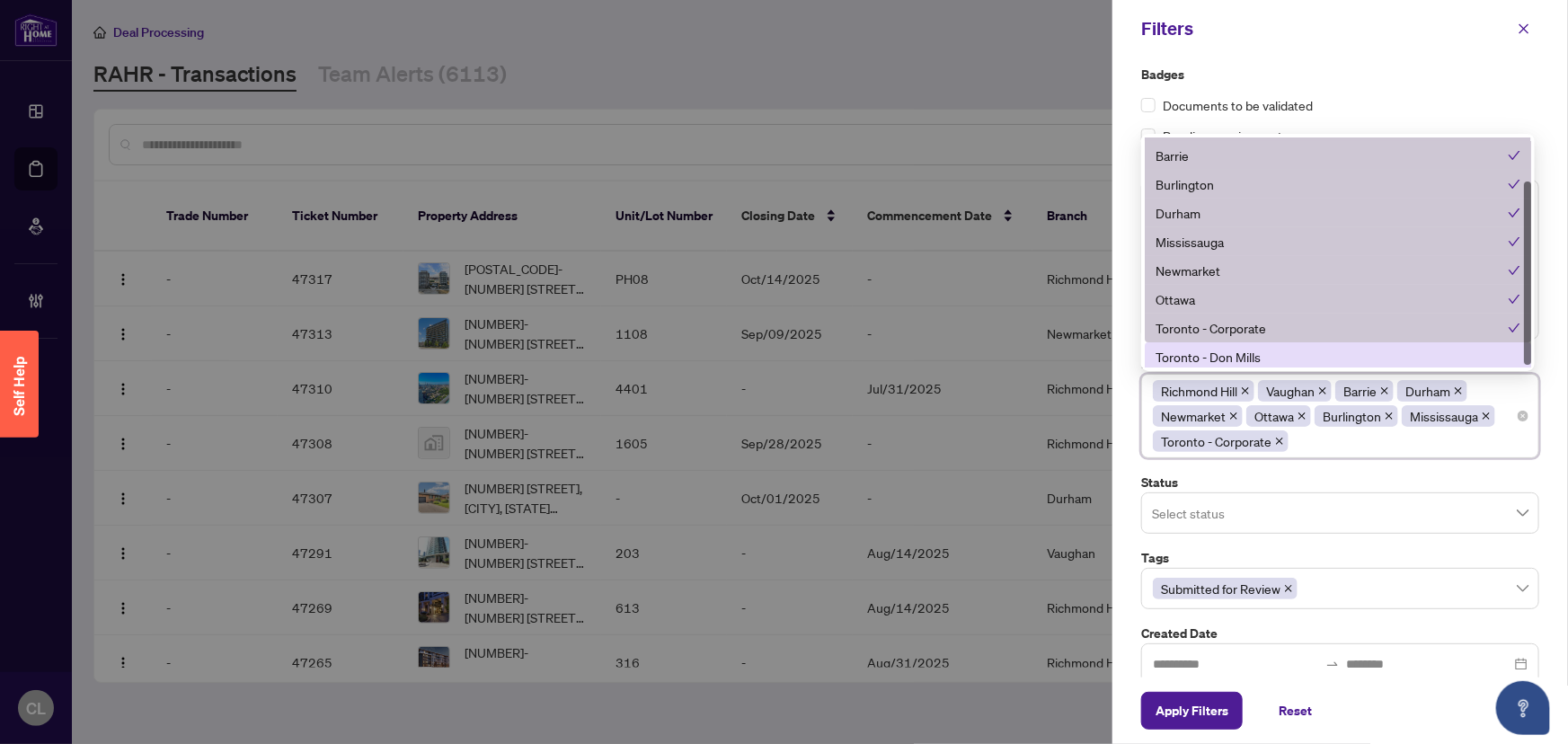 click on "Toronto - Don Mills" at bounding box center [1338, 357] 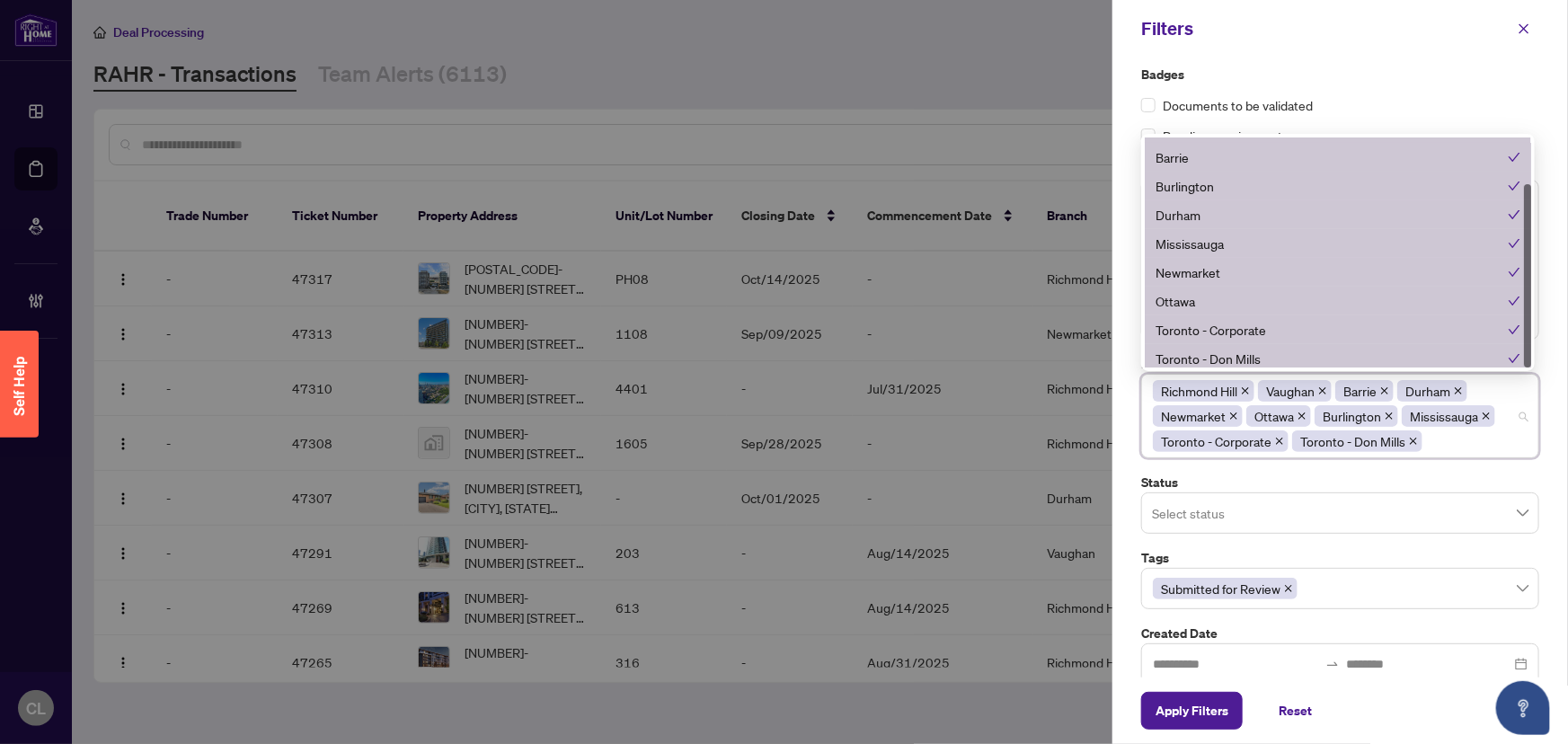 scroll, scrollTop: 57, scrollLeft: 0, axis: vertical 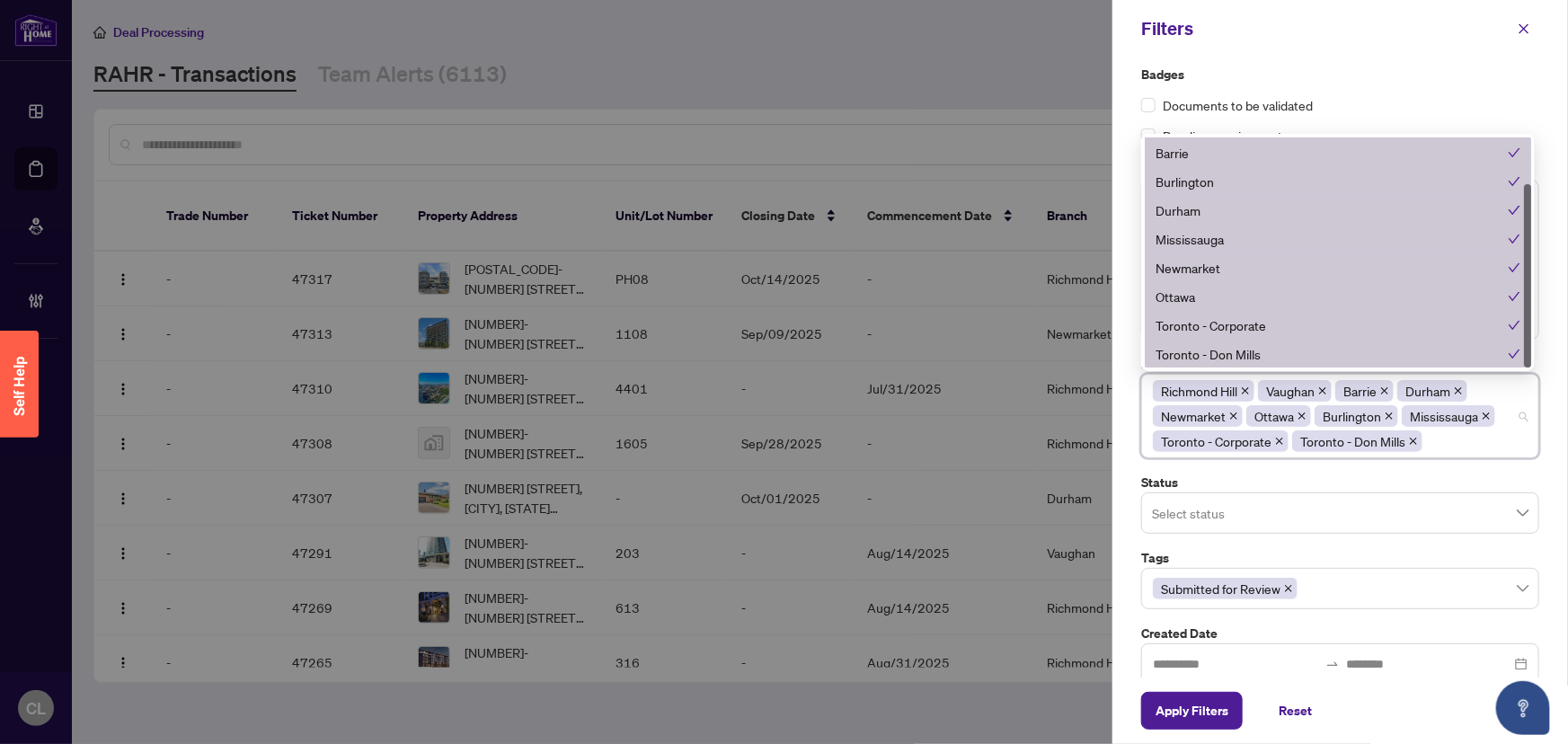 drag, startPoint x: 1530, startPoint y: 301, endPoint x: 1537, endPoint y: 319, distance: 19.313208 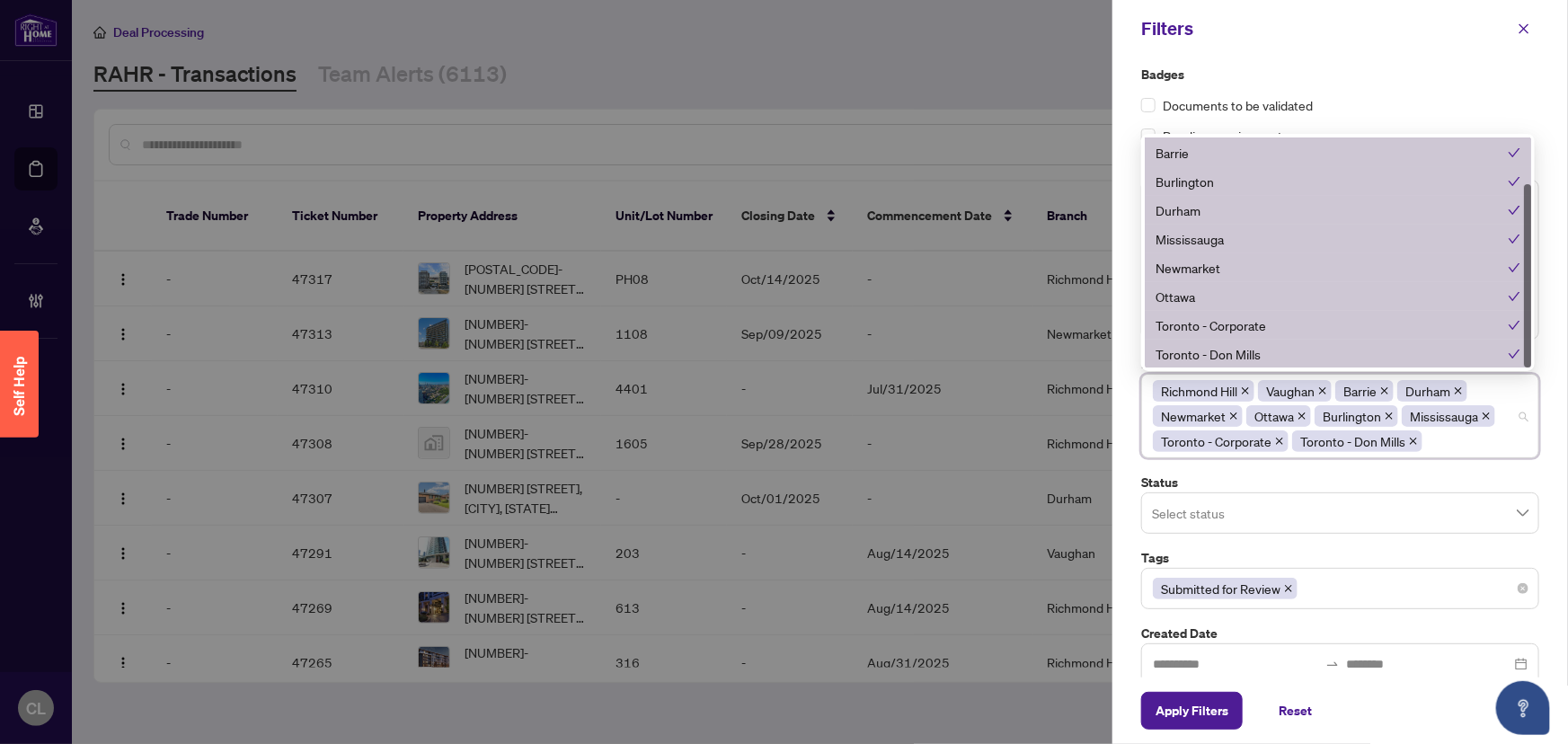 click on "Submitted for Review" at bounding box center (1340, 589) 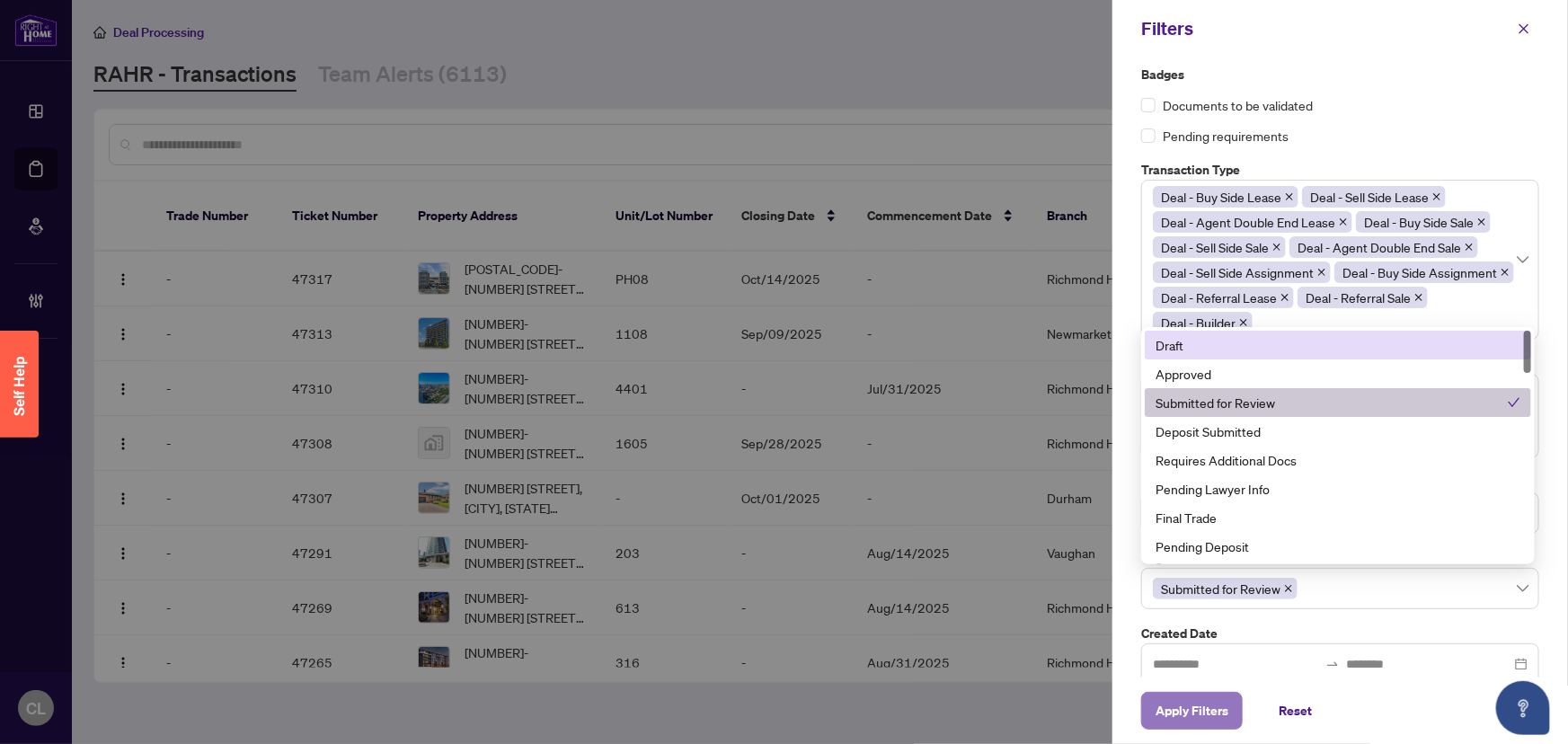 click on "Apply Filters" at bounding box center (1192, 711) 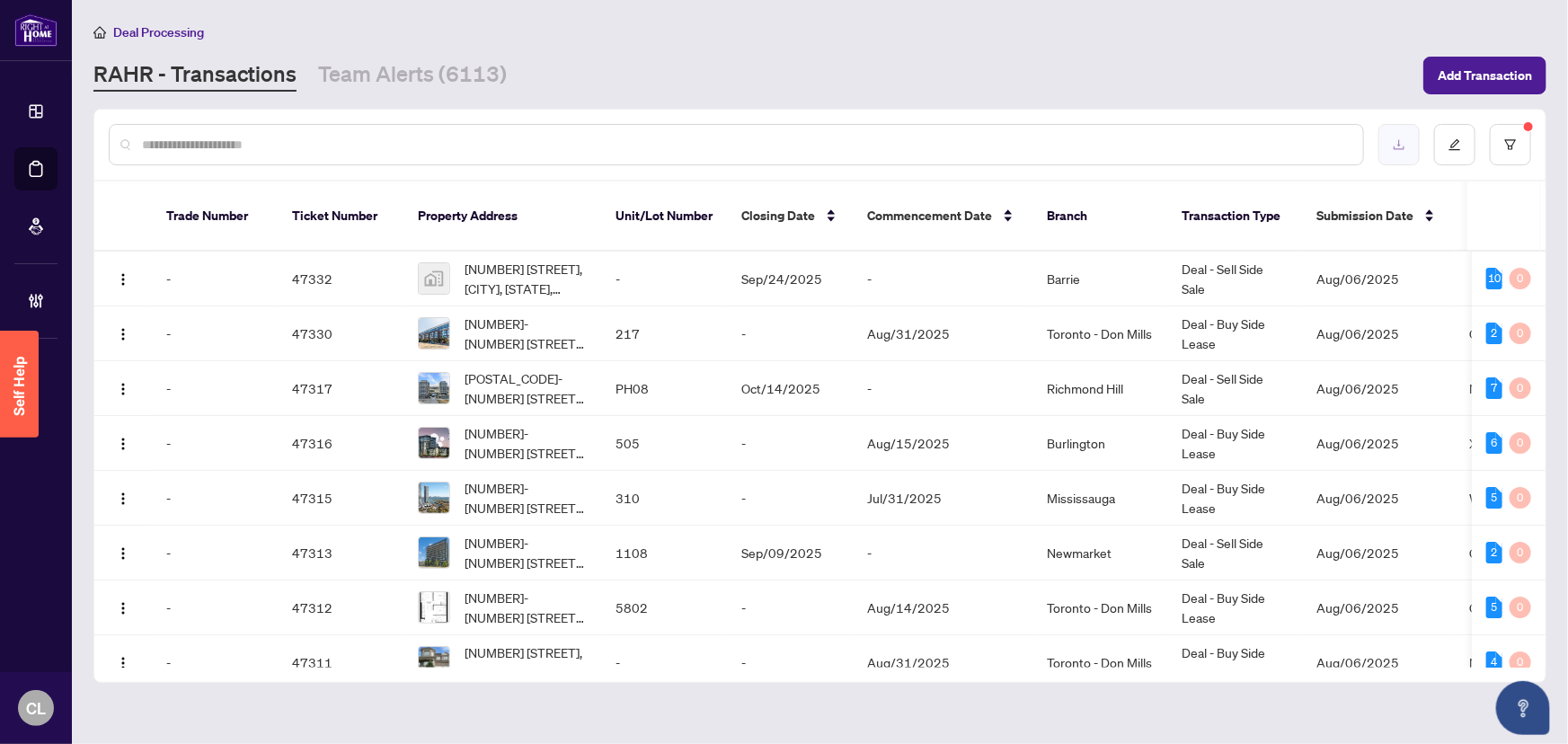 click 